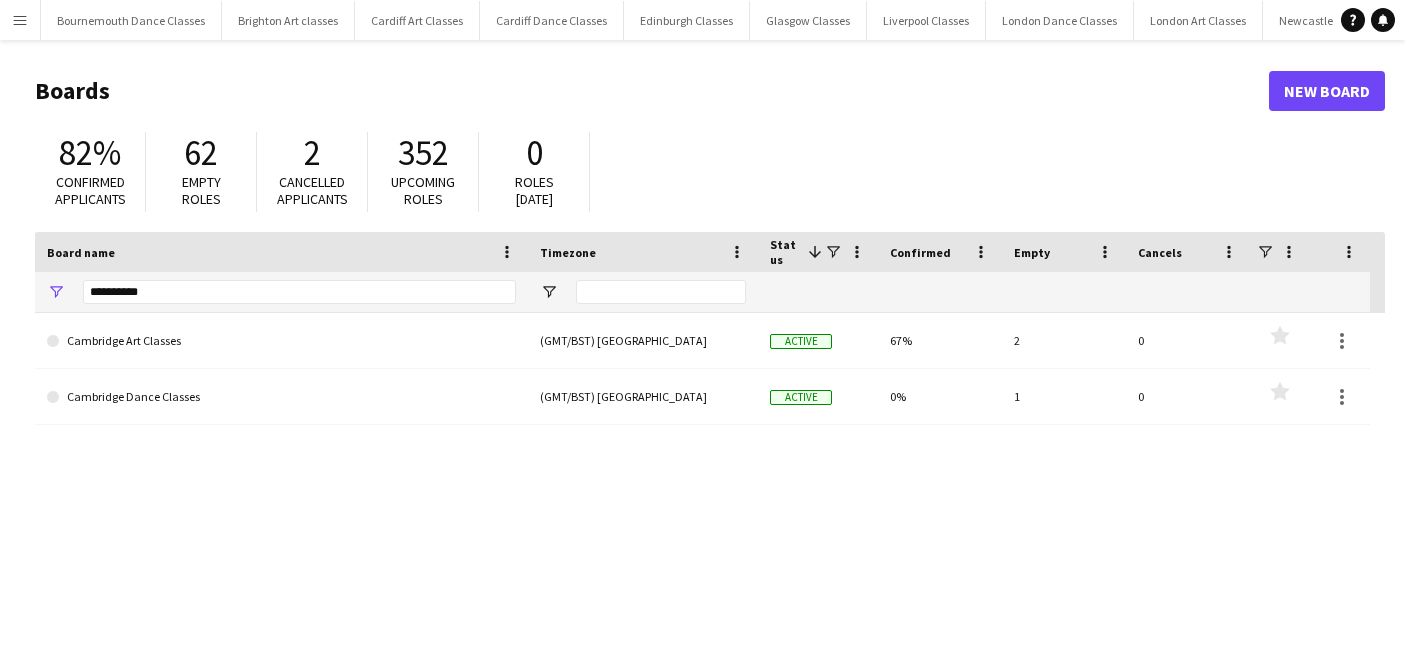 scroll, scrollTop: 0, scrollLeft: 0, axis: both 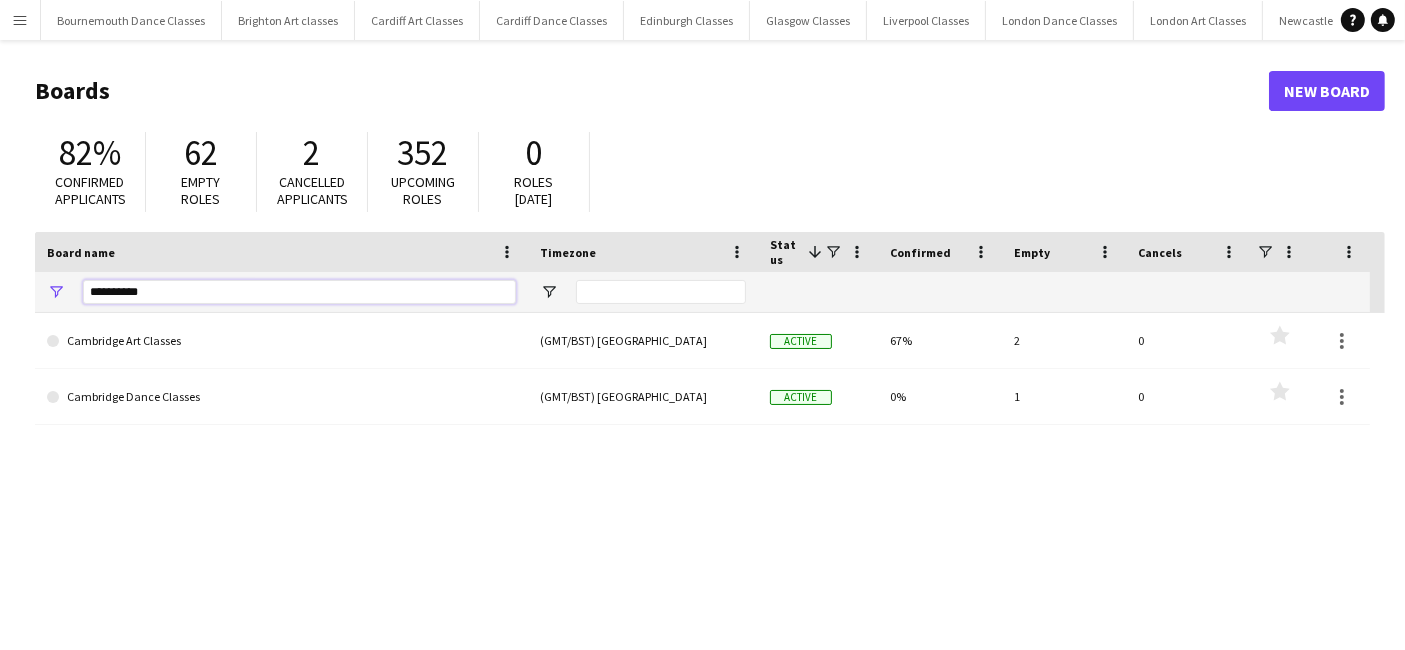 click on "*********" at bounding box center [299, 292] 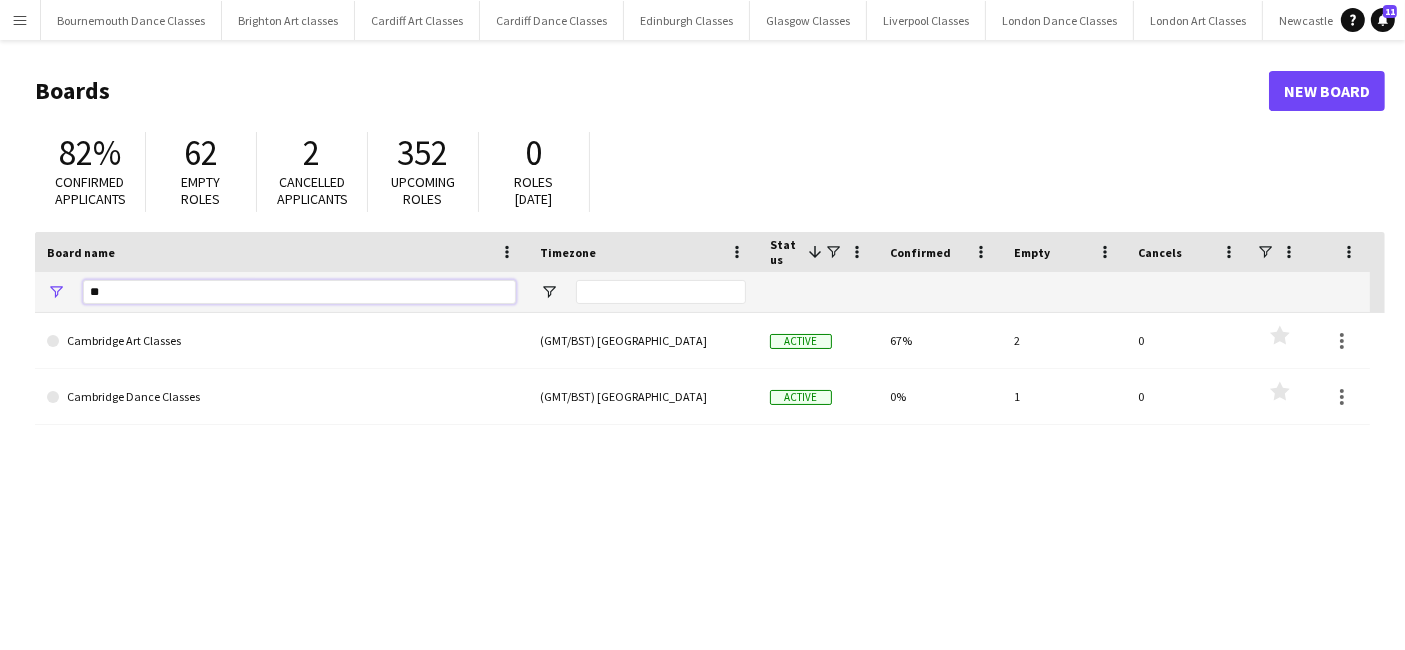 type on "*" 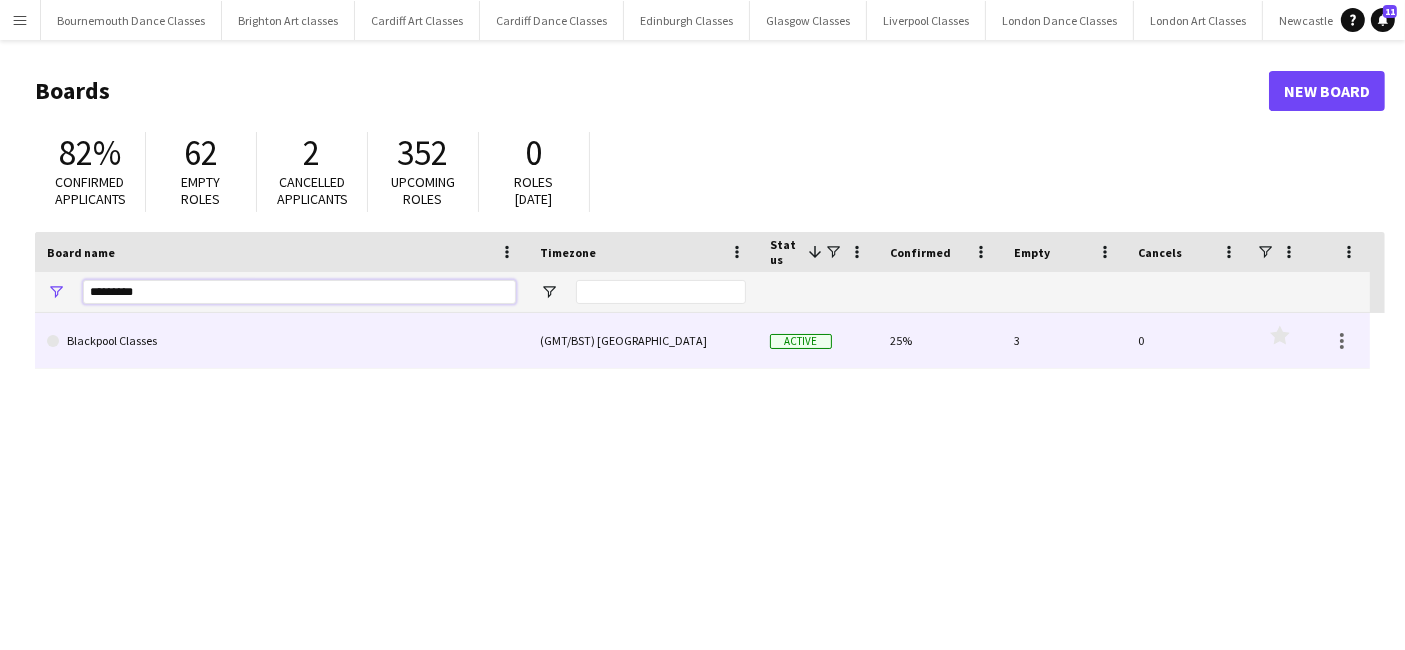 type on "*********" 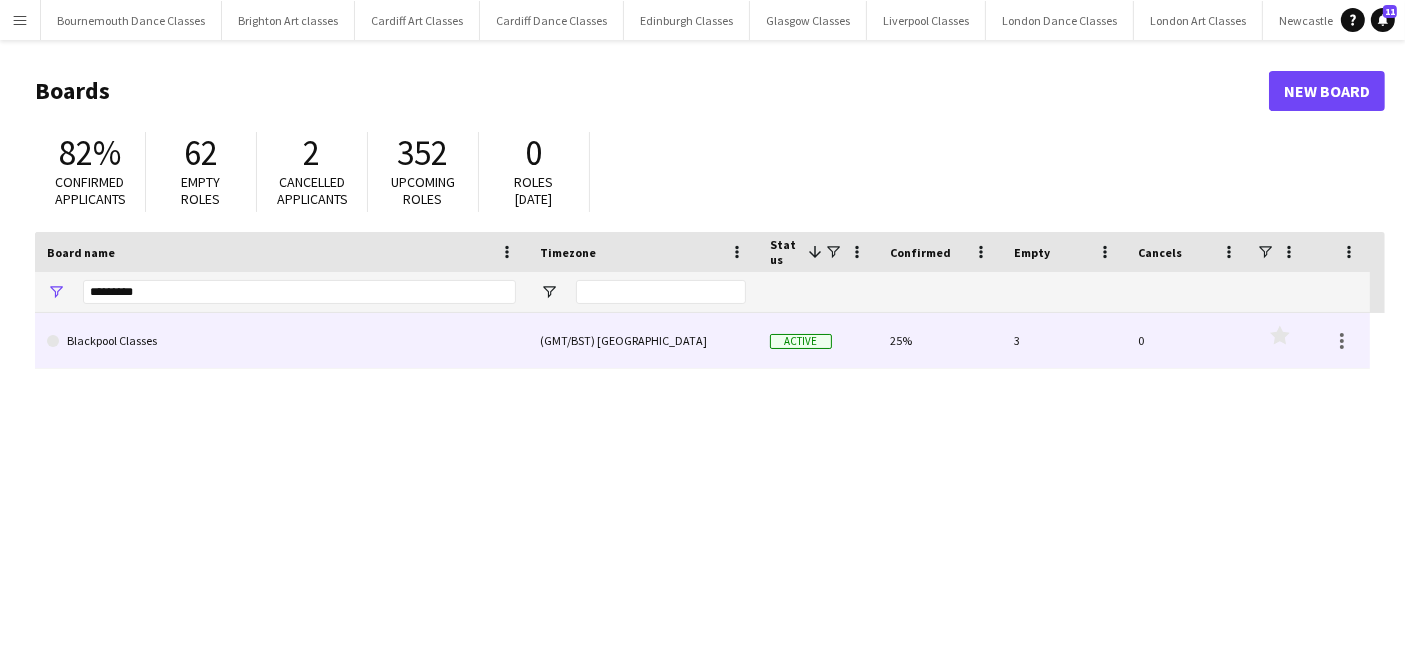 click on "Blackpool Classes" 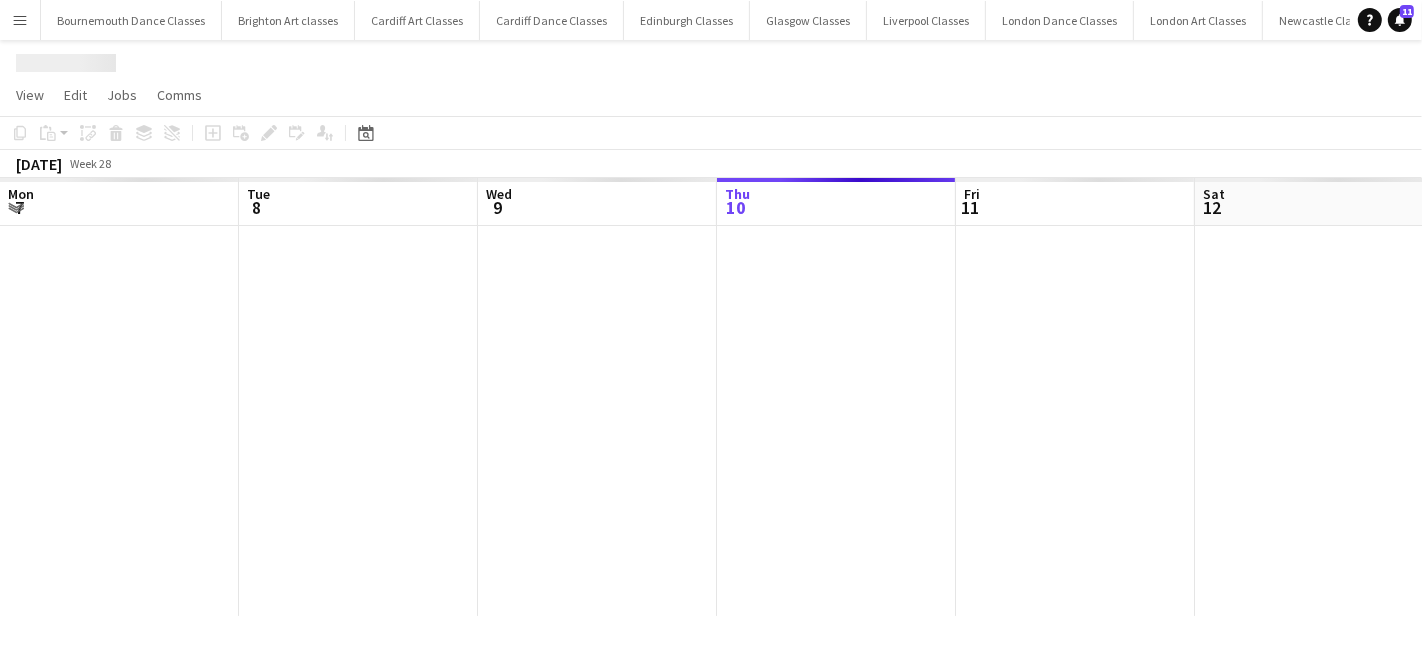 scroll, scrollTop: 0, scrollLeft: 477, axis: horizontal 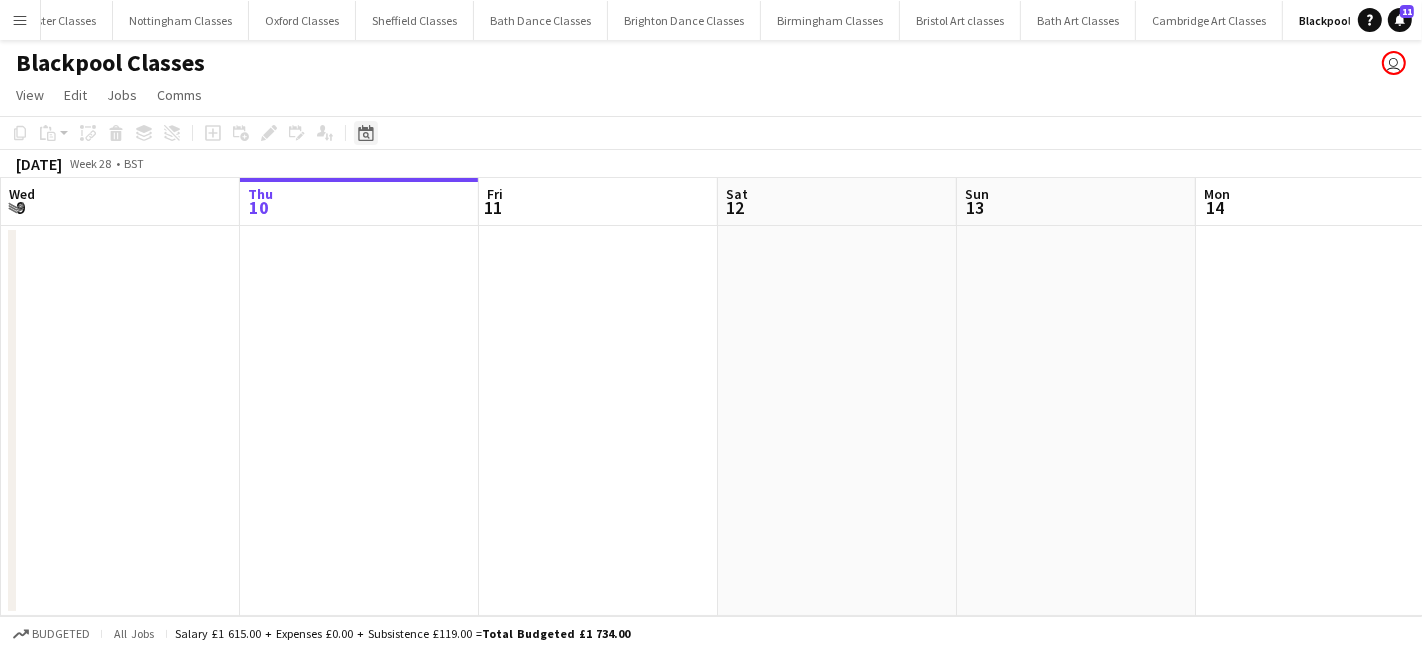 click on "Date picker" 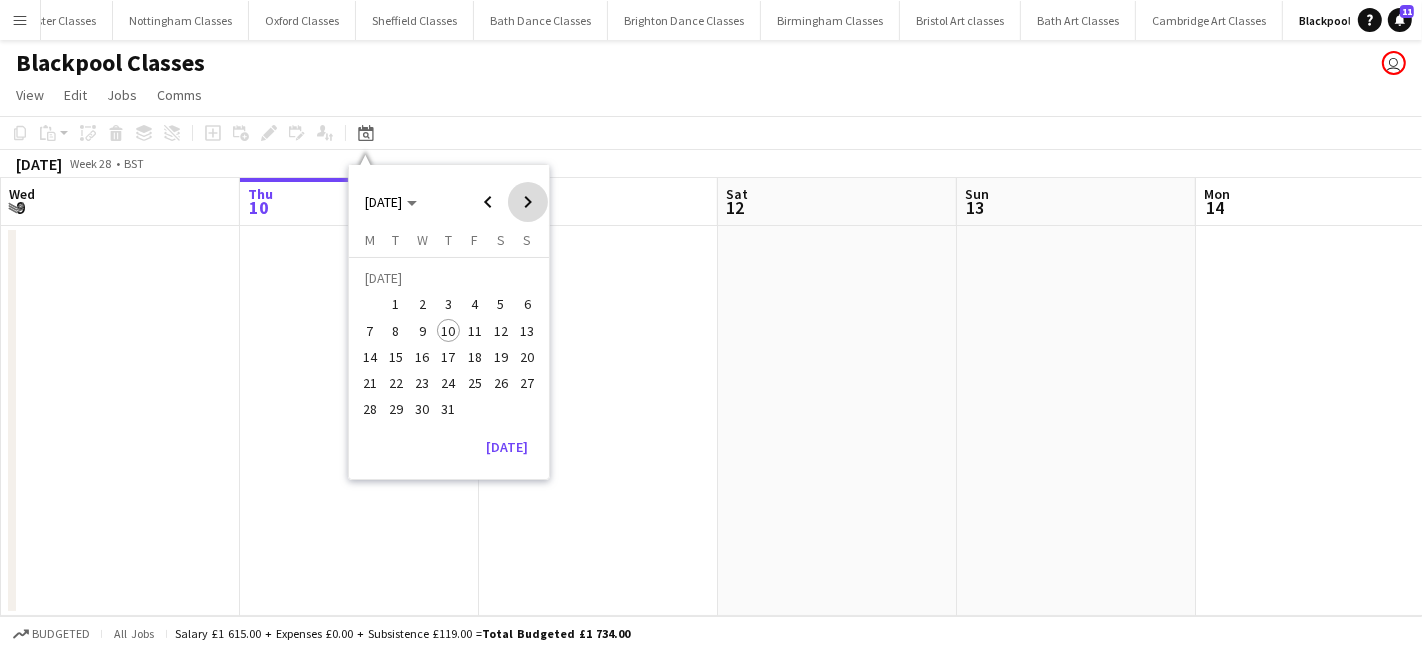 click at bounding box center (528, 202) 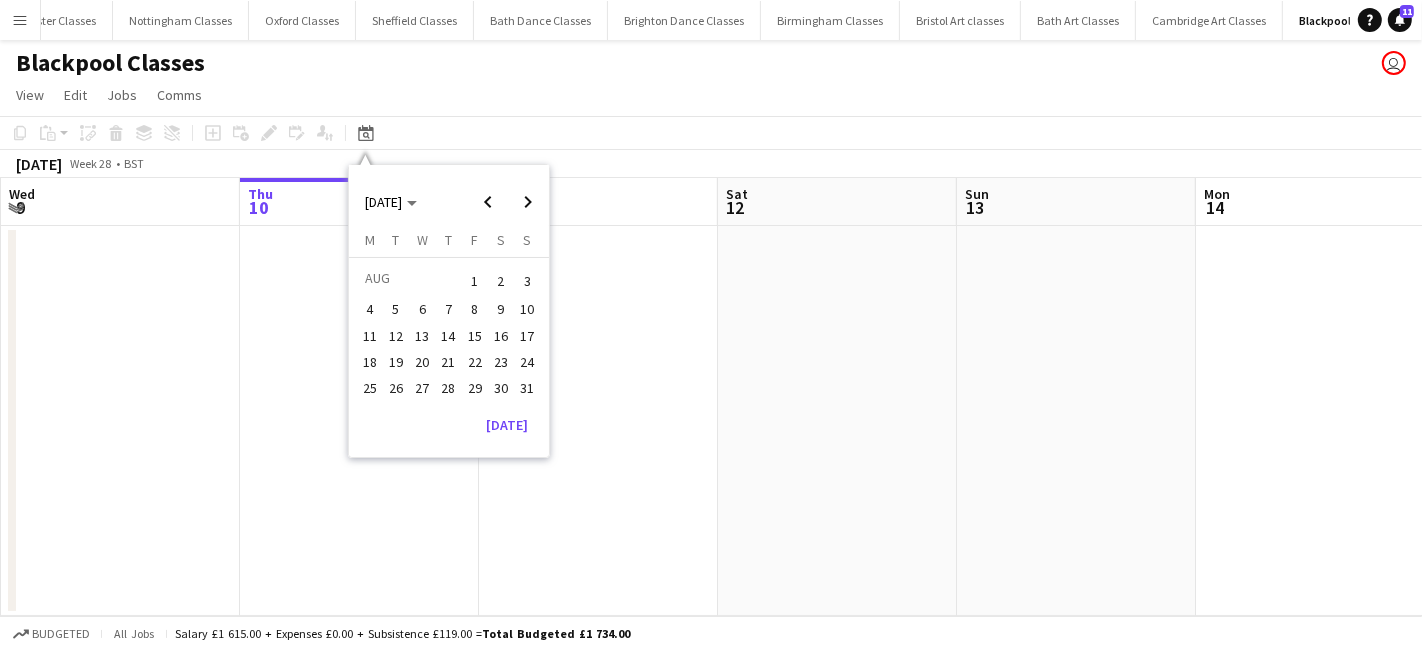click on "1" at bounding box center [475, 281] 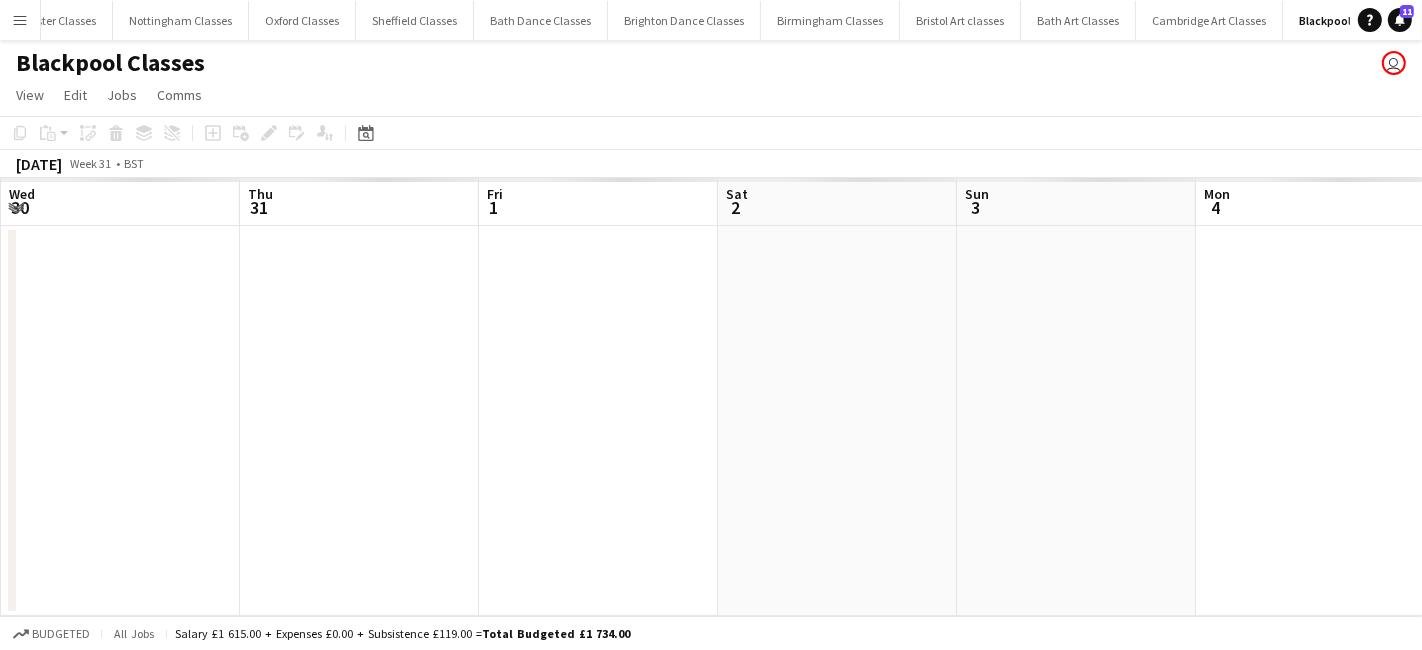 scroll, scrollTop: 0, scrollLeft: 687, axis: horizontal 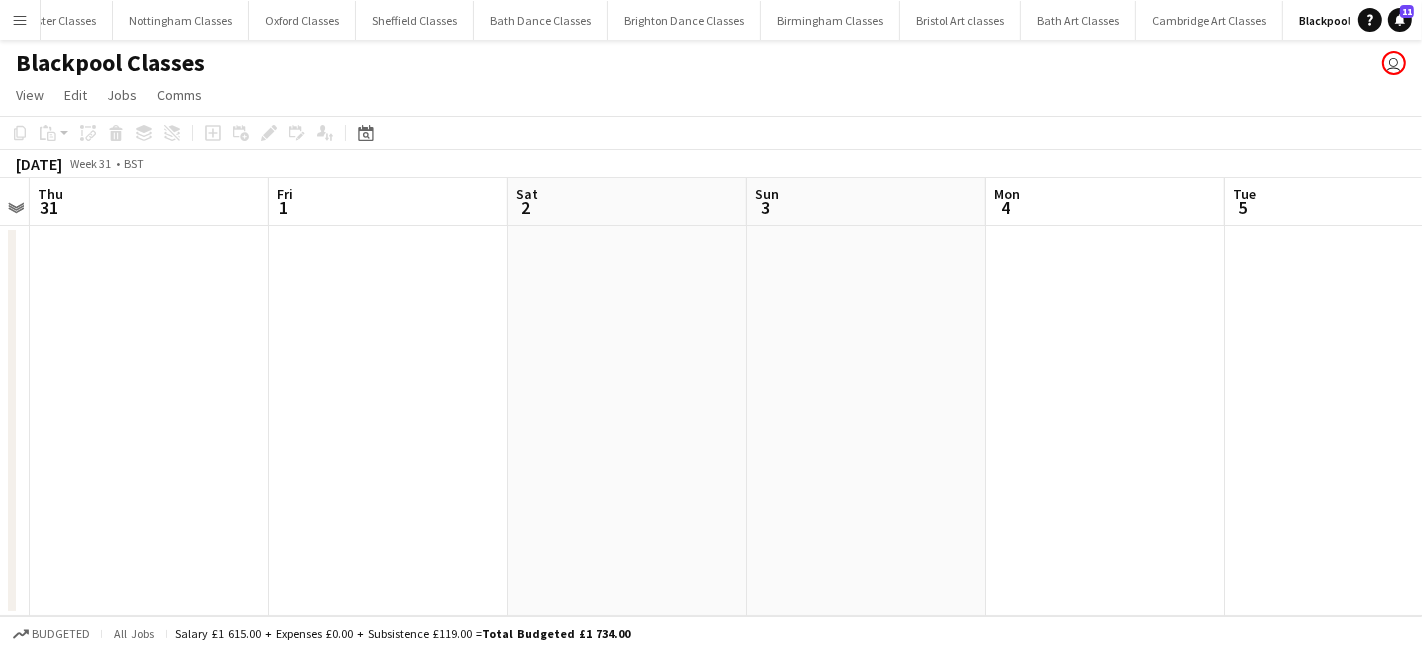 click at bounding box center (388, 421) 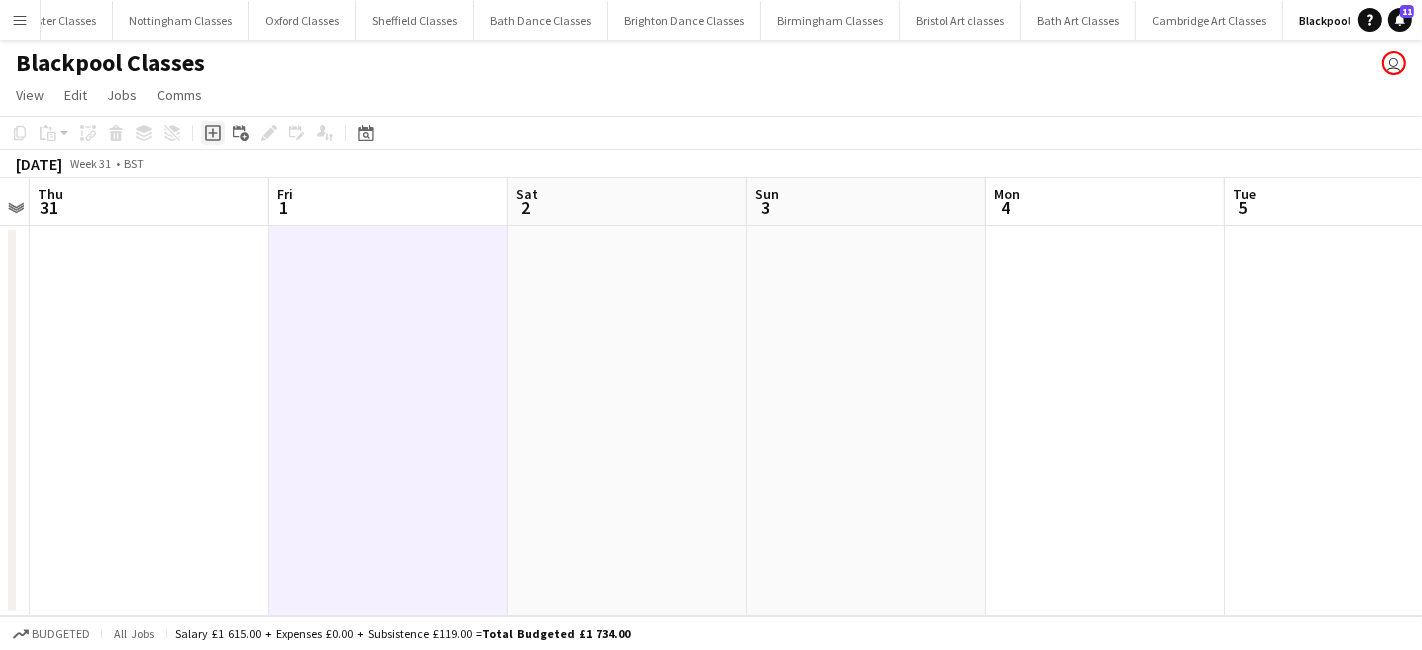 click on "Add job" 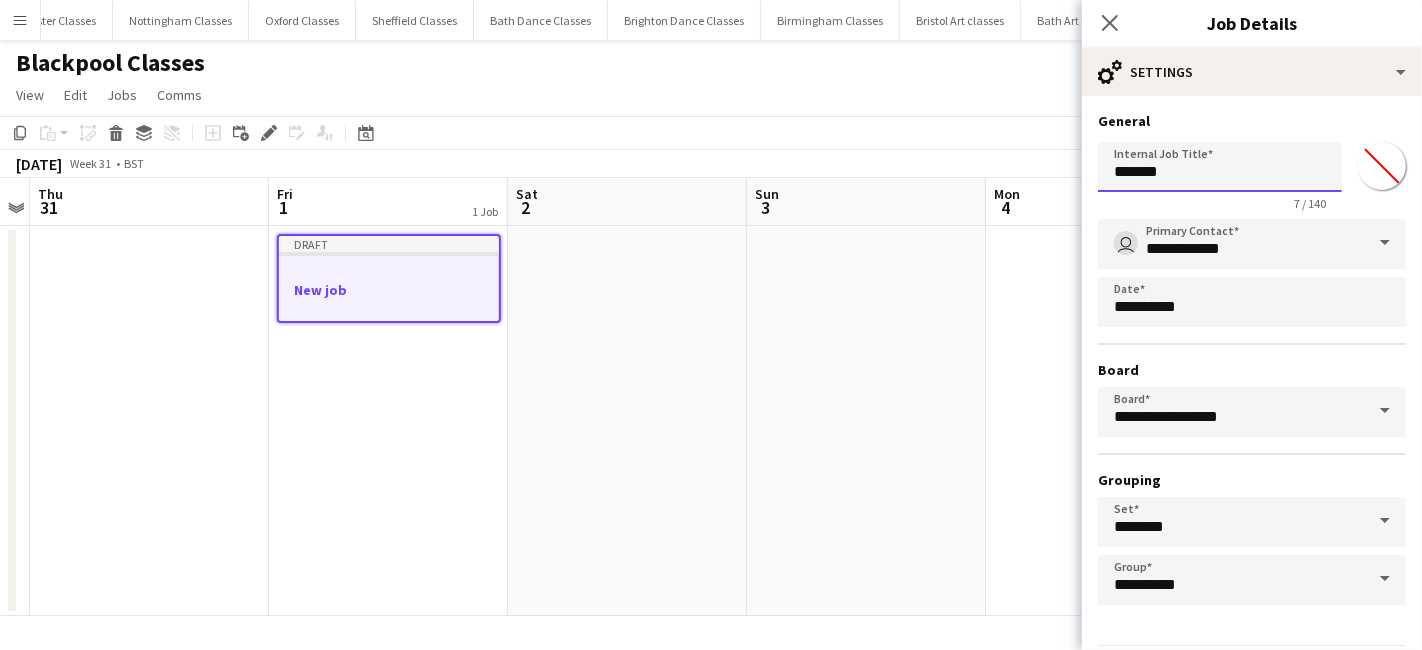 drag, startPoint x: 1149, startPoint y: 177, endPoint x: 1088, endPoint y: 177, distance: 61 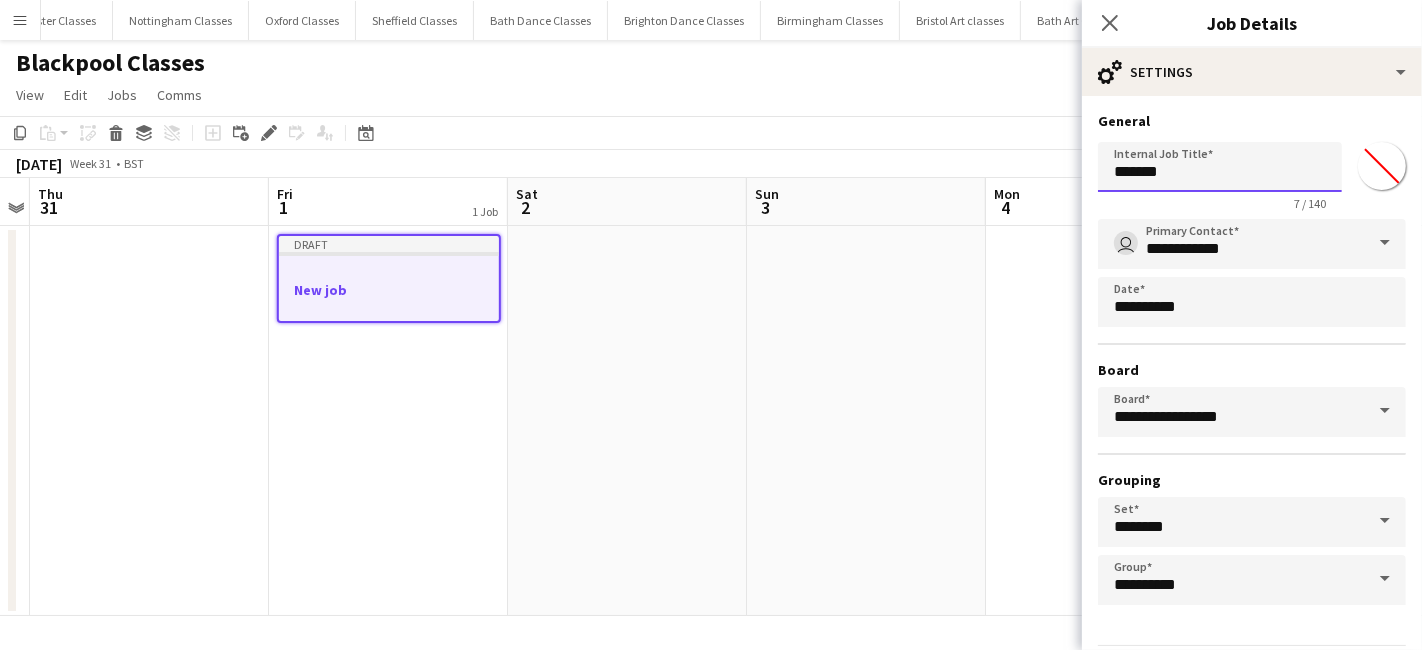 click on "**********" at bounding box center (1252, 407) 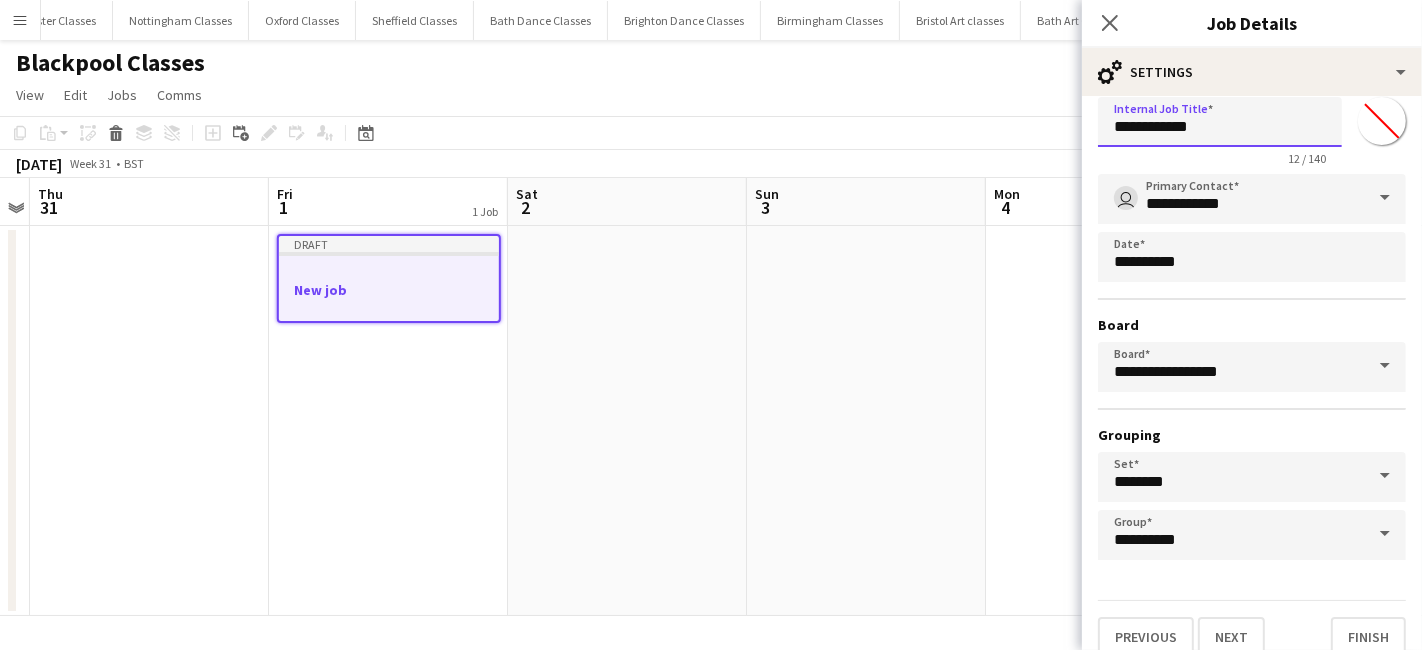 scroll, scrollTop: 62, scrollLeft: 0, axis: vertical 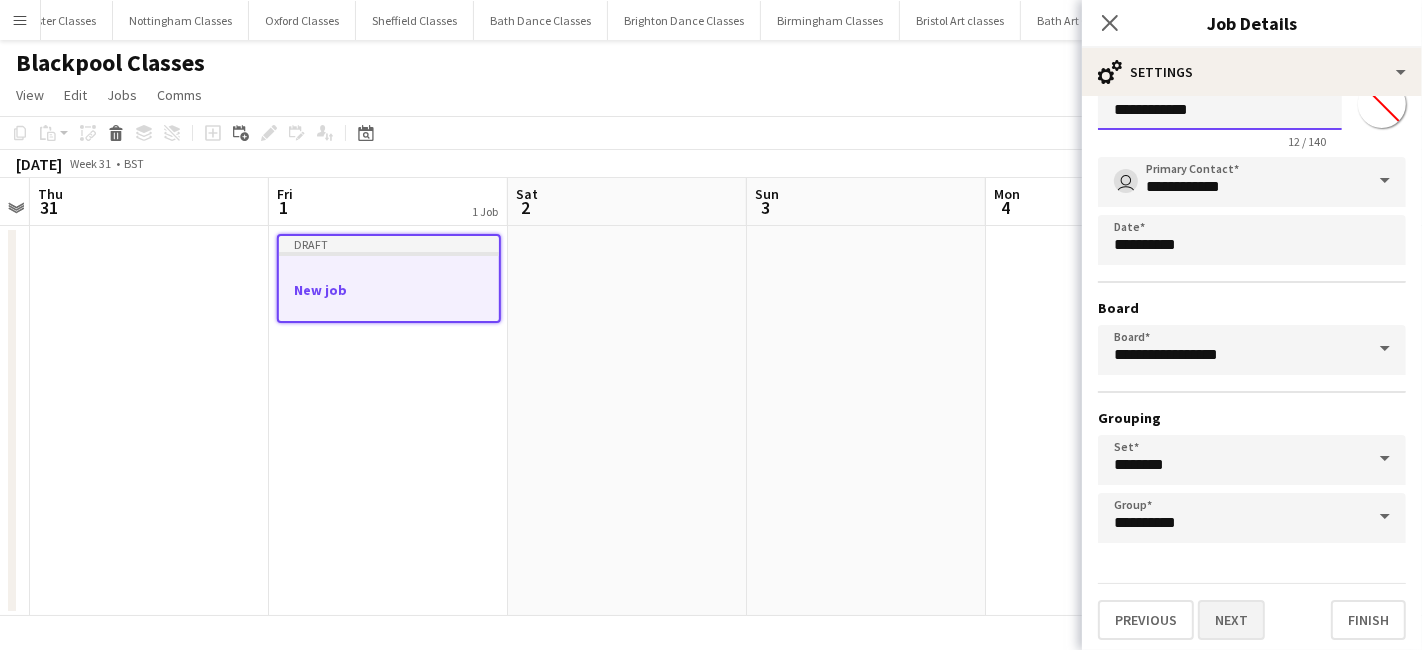 type on "**********" 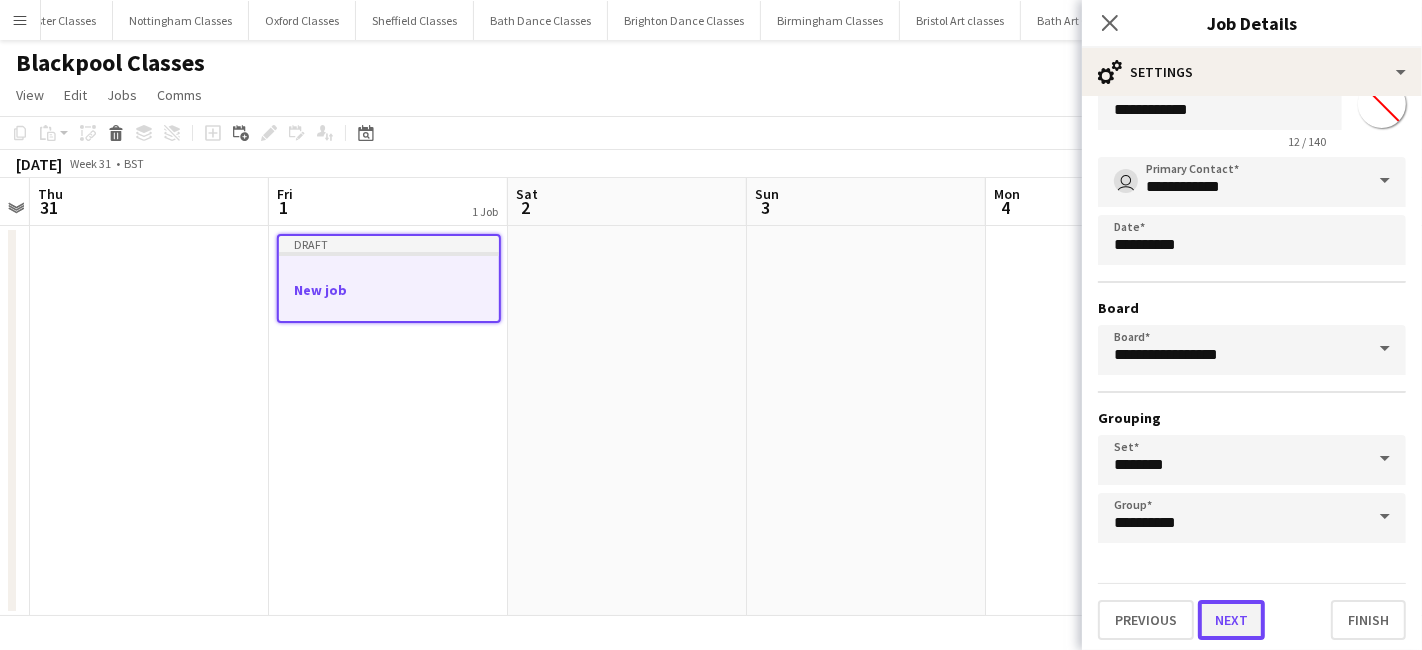 click on "Next" at bounding box center (1231, 620) 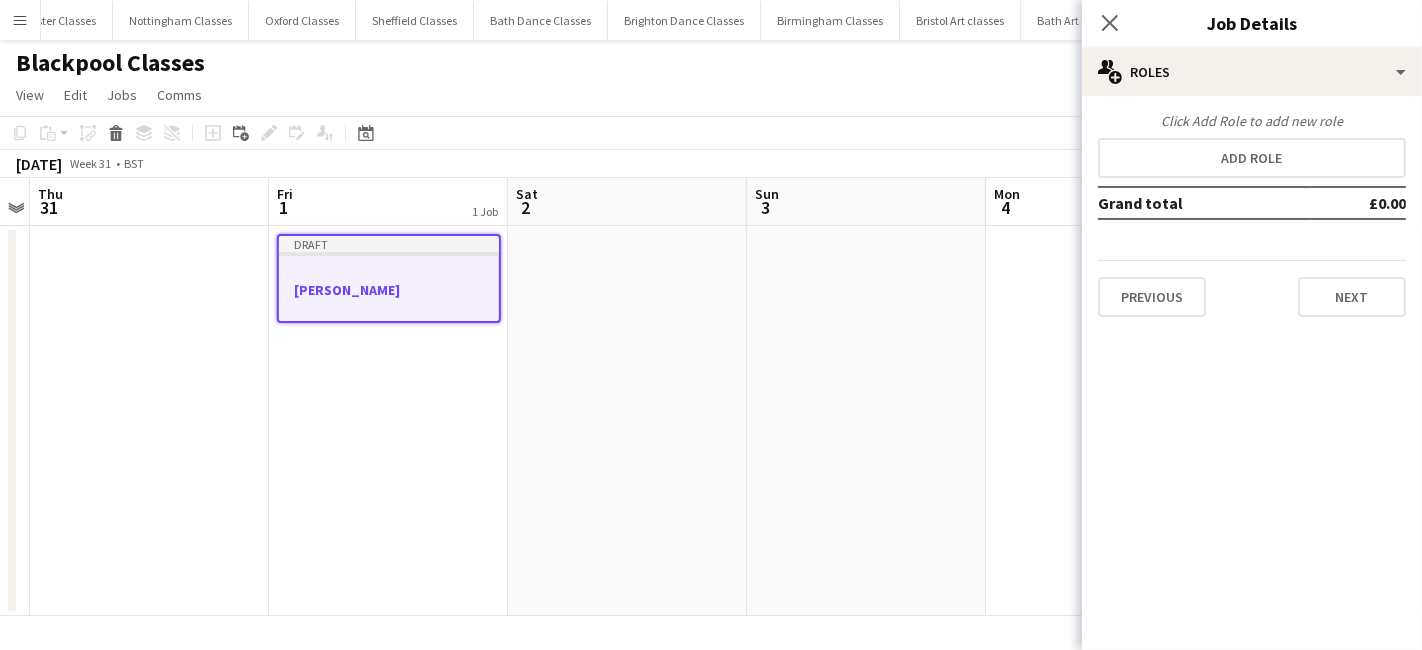 scroll, scrollTop: 0, scrollLeft: 0, axis: both 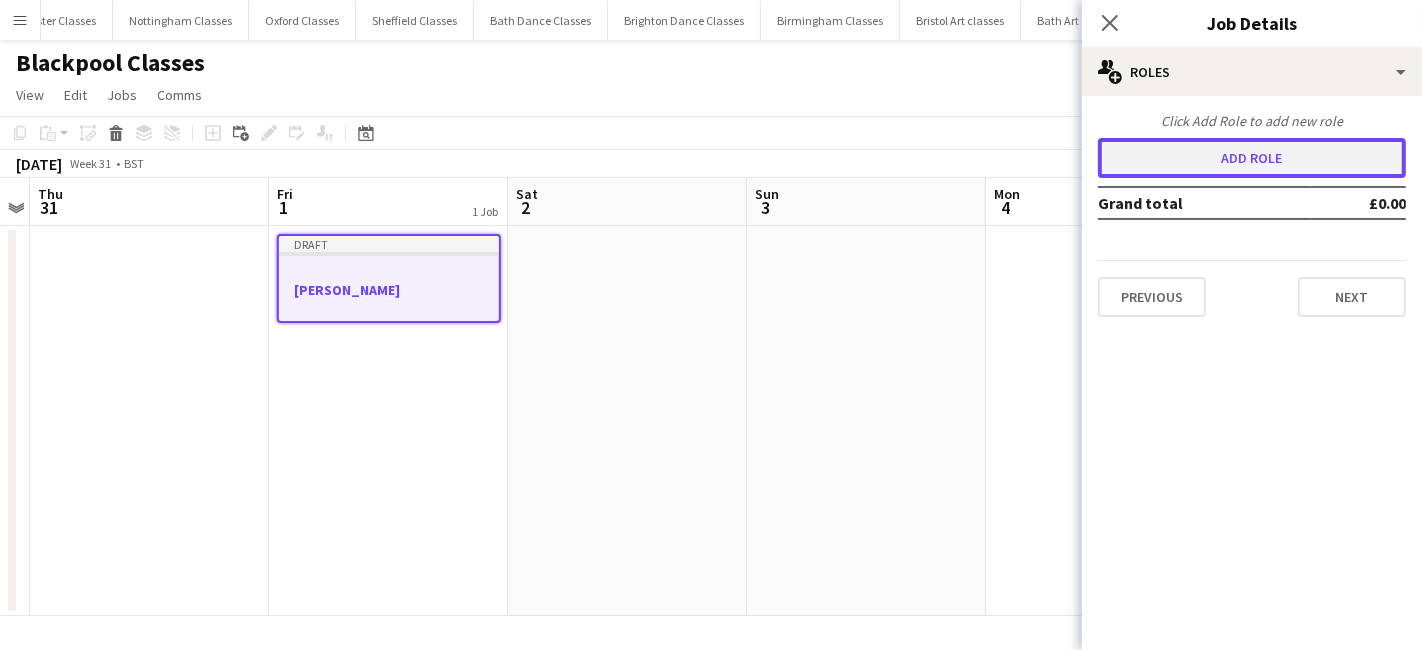 click on "Add role" at bounding box center [1252, 158] 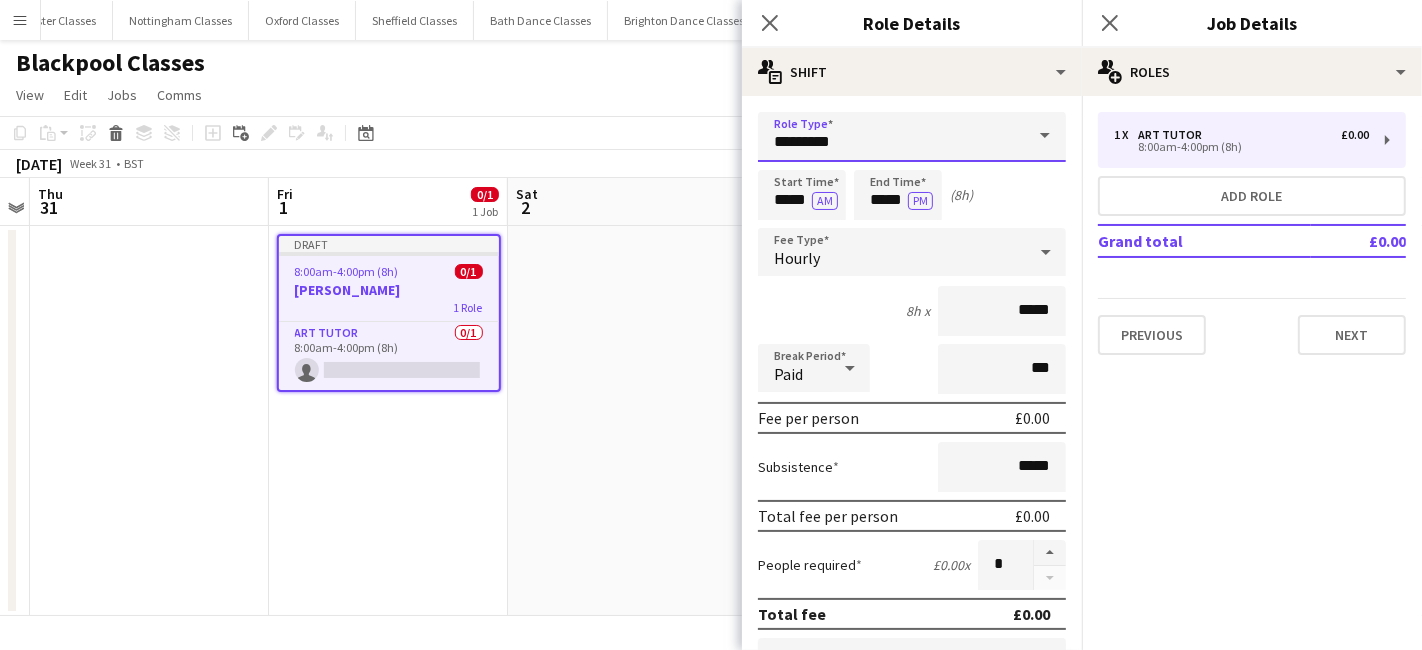 click on "*********" at bounding box center (912, 137) 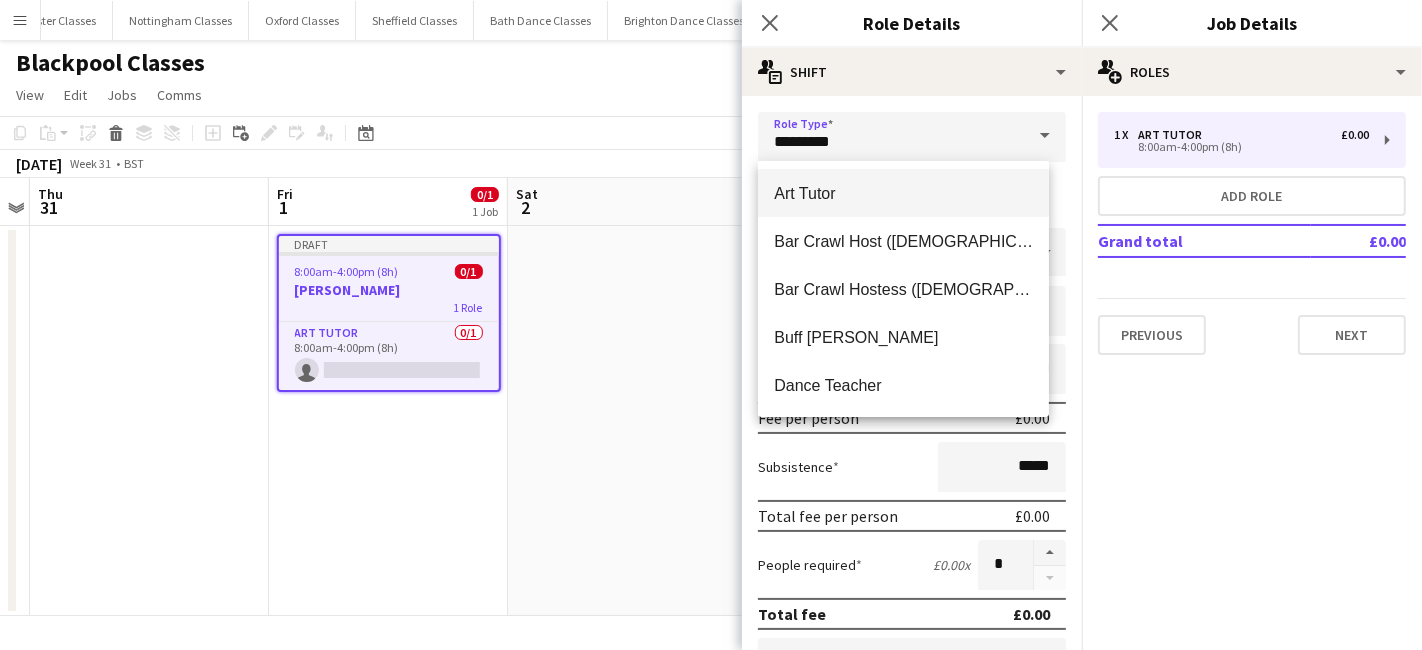 click on "Art Tutor" at bounding box center [903, 193] 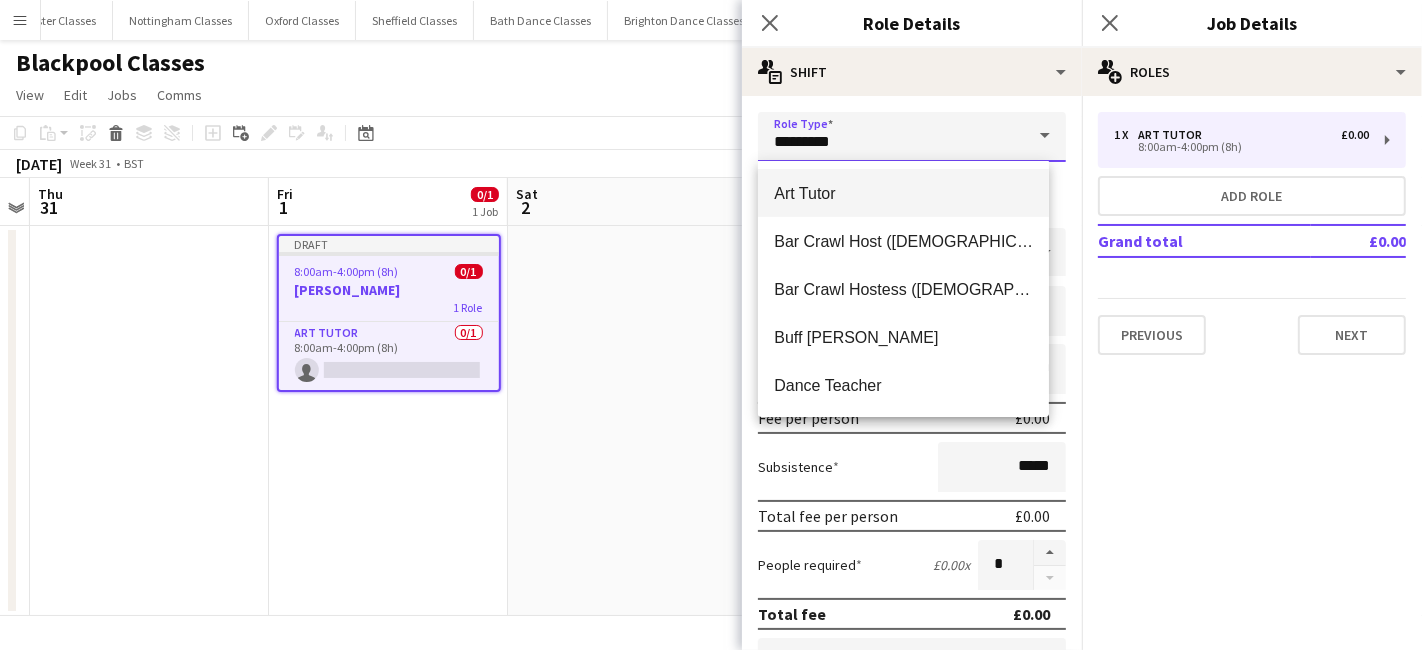 type on "******" 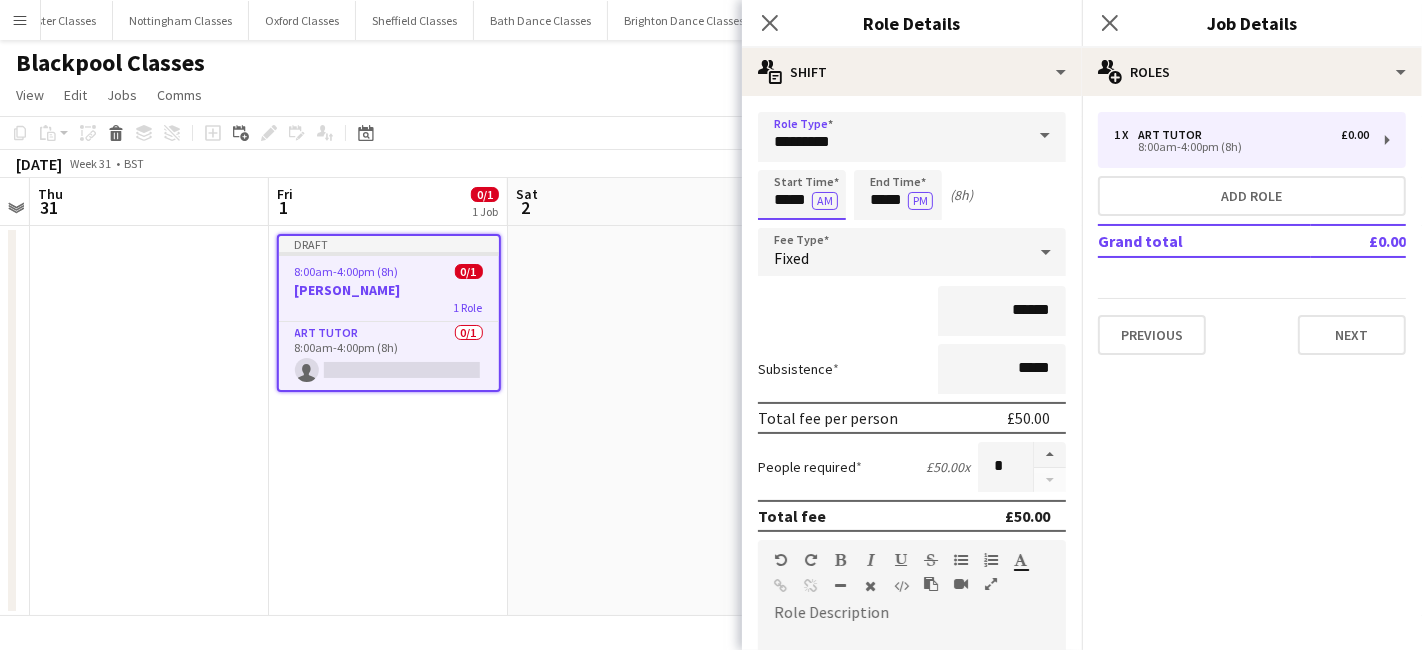 click on "*****" at bounding box center (802, 195) 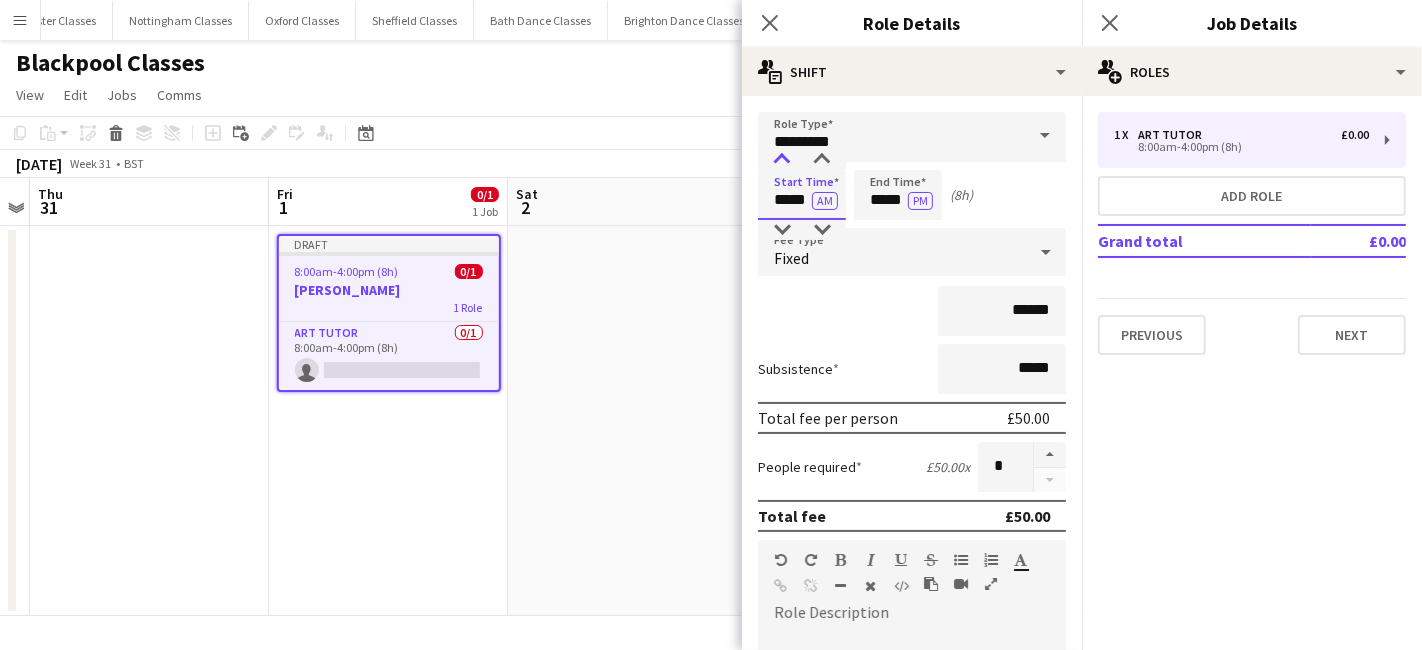 click at bounding box center (782, 160) 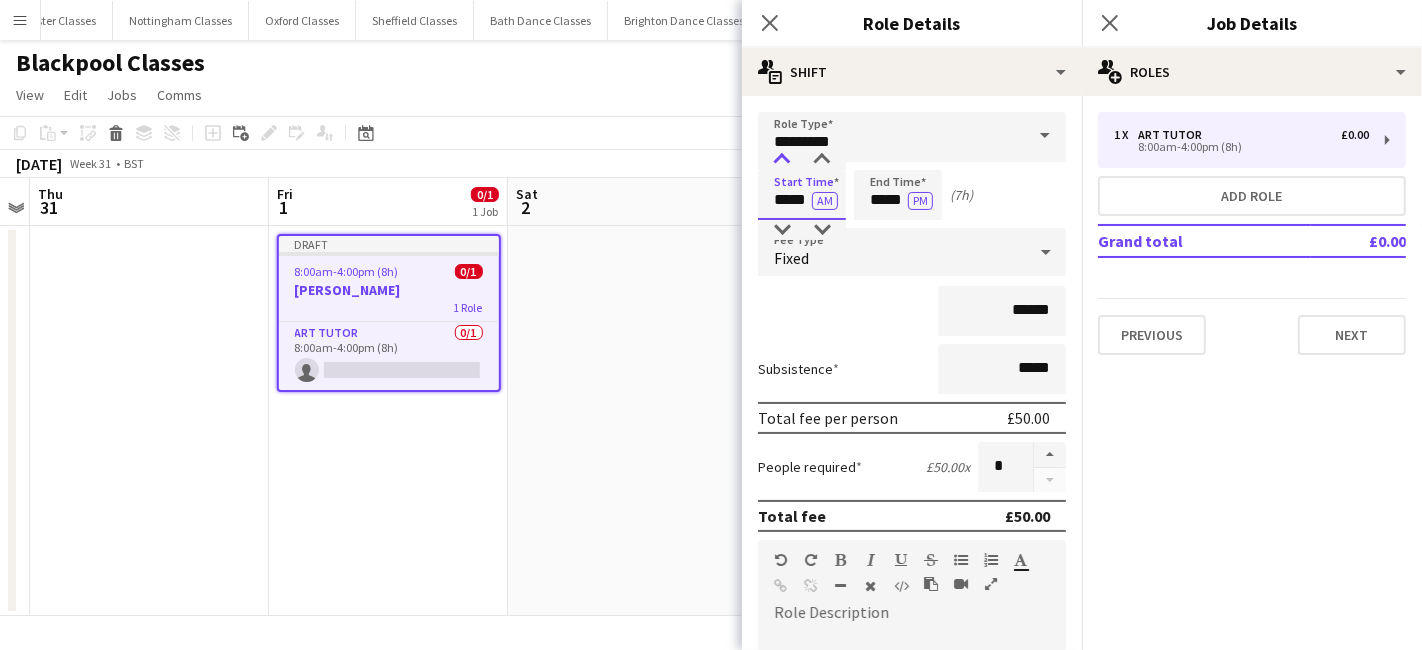 click at bounding box center [782, 160] 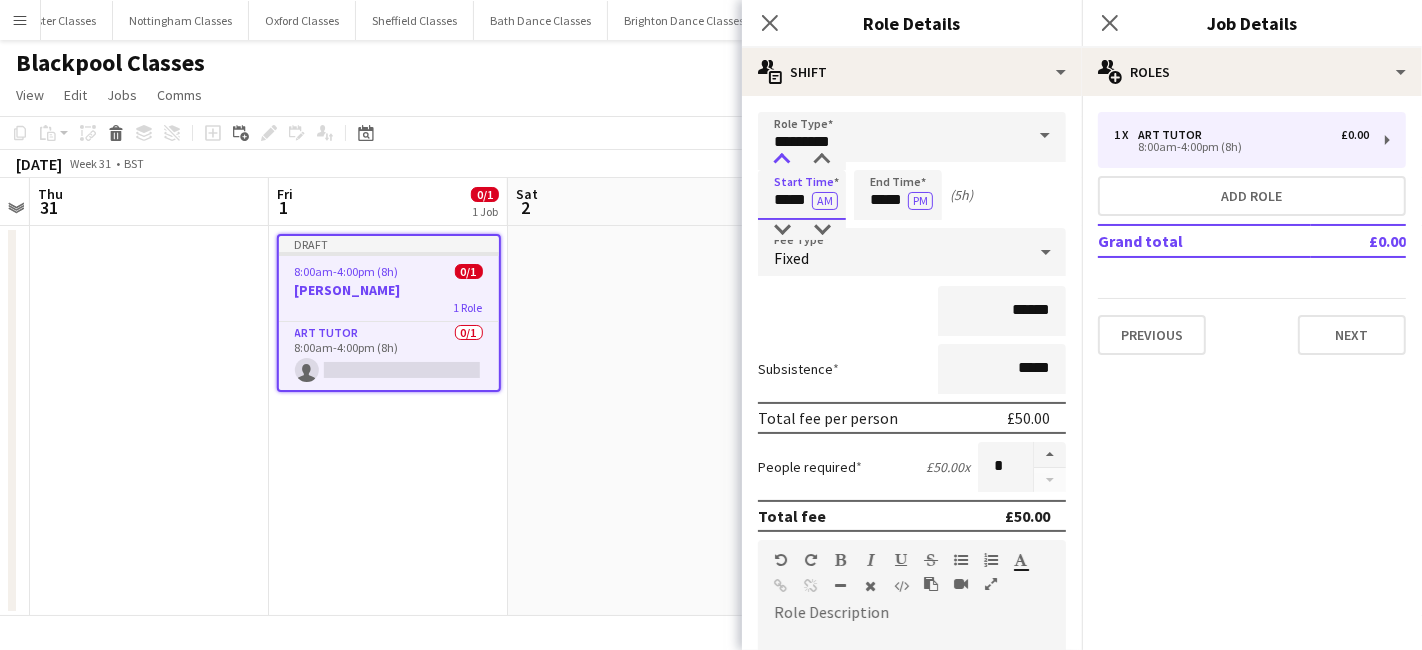 click at bounding box center (782, 160) 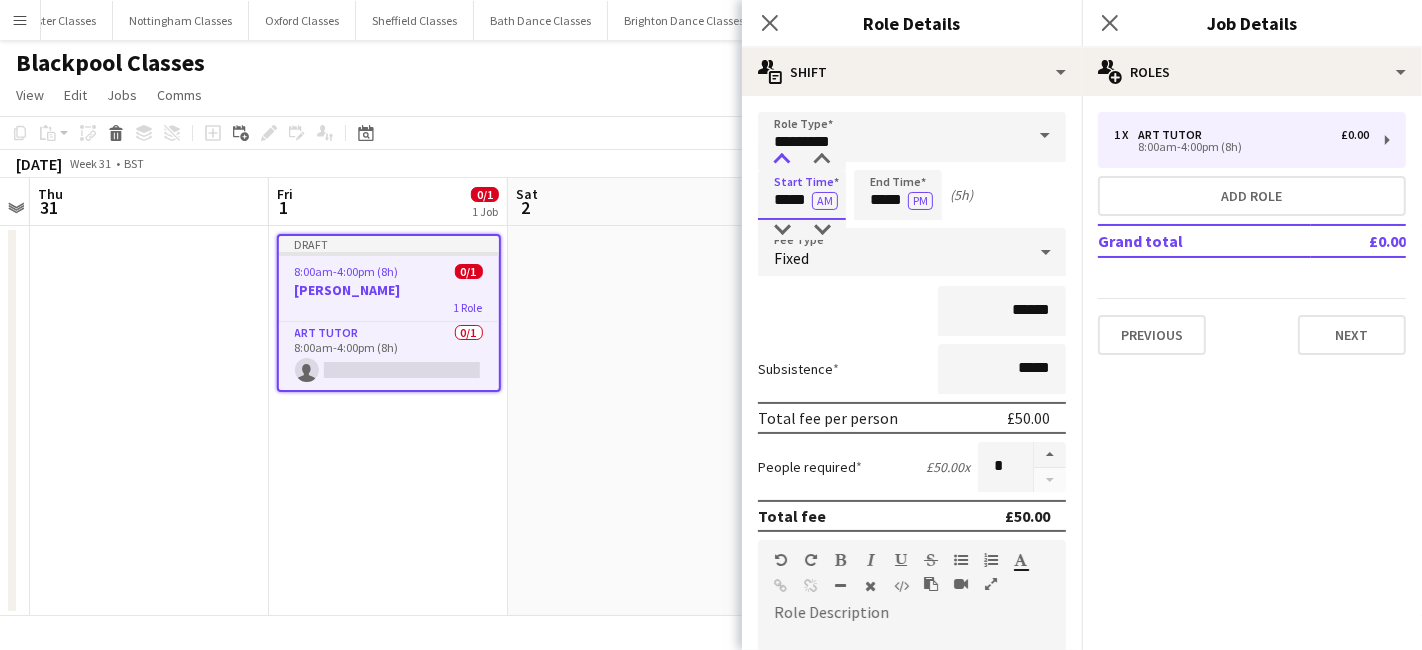 click at bounding box center (782, 160) 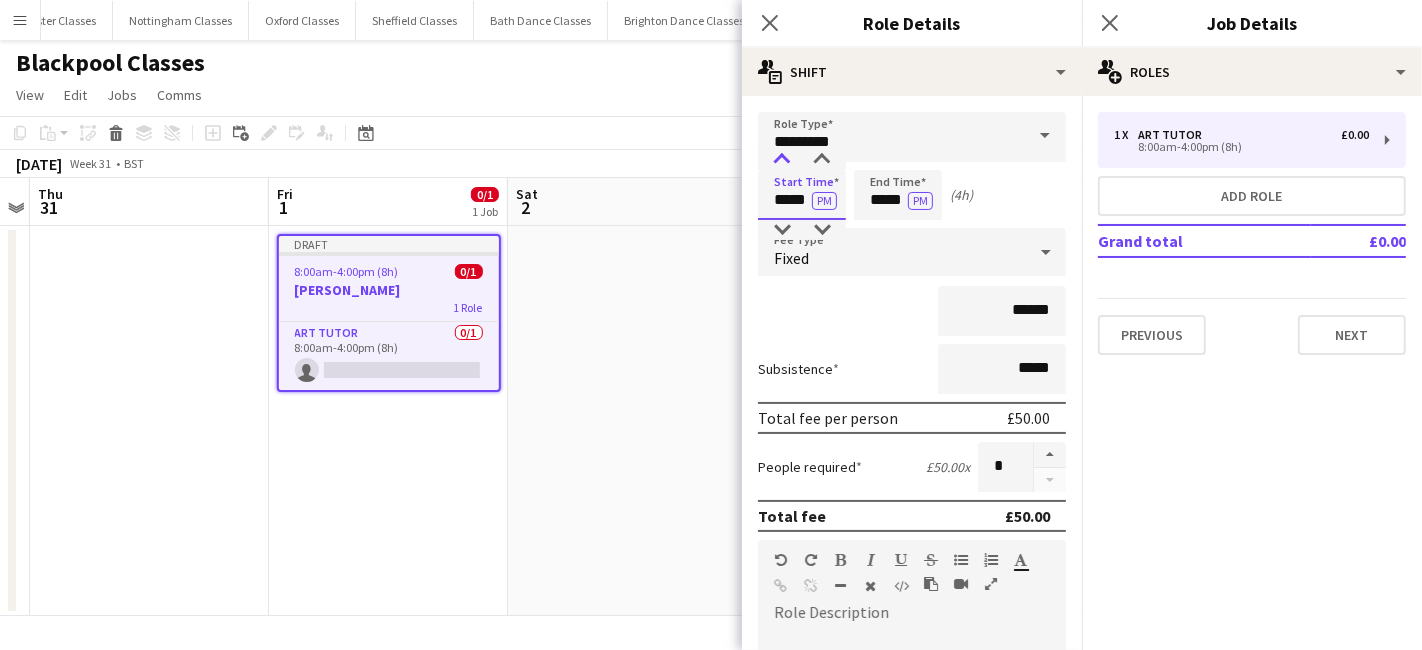 click at bounding box center [782, 160] 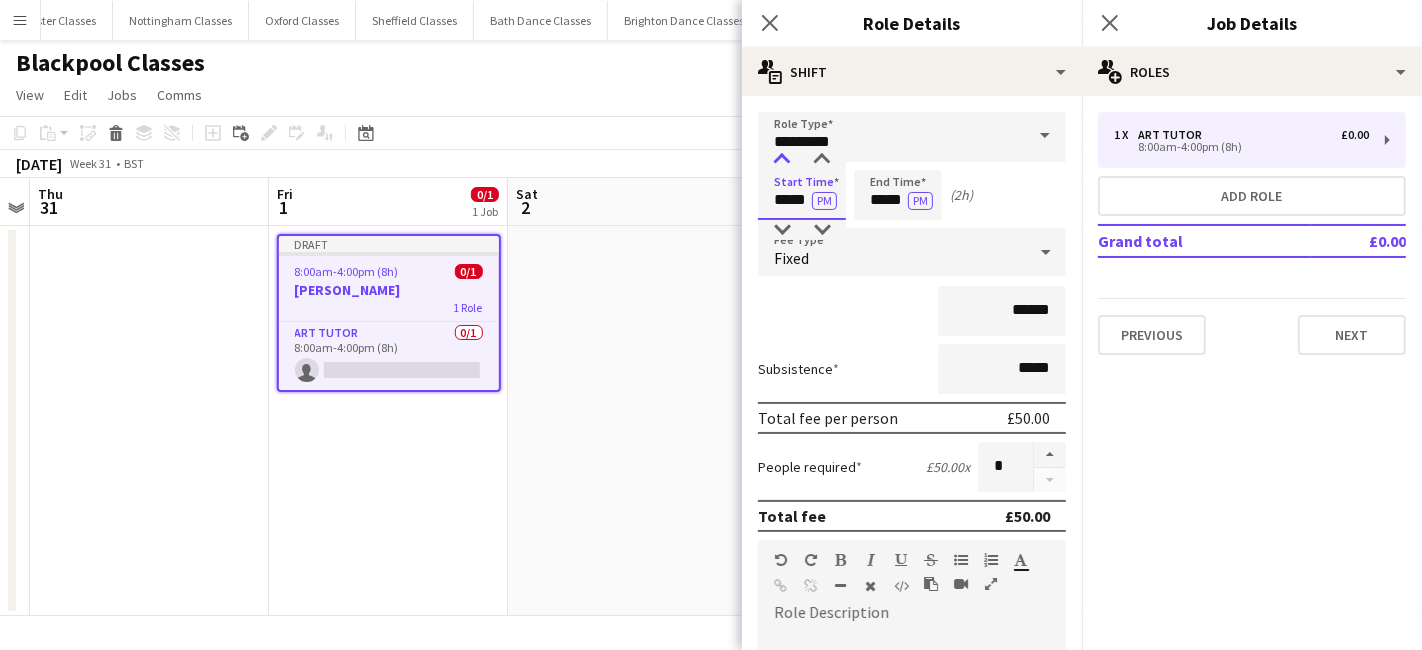click at bounding box center [782, 160] 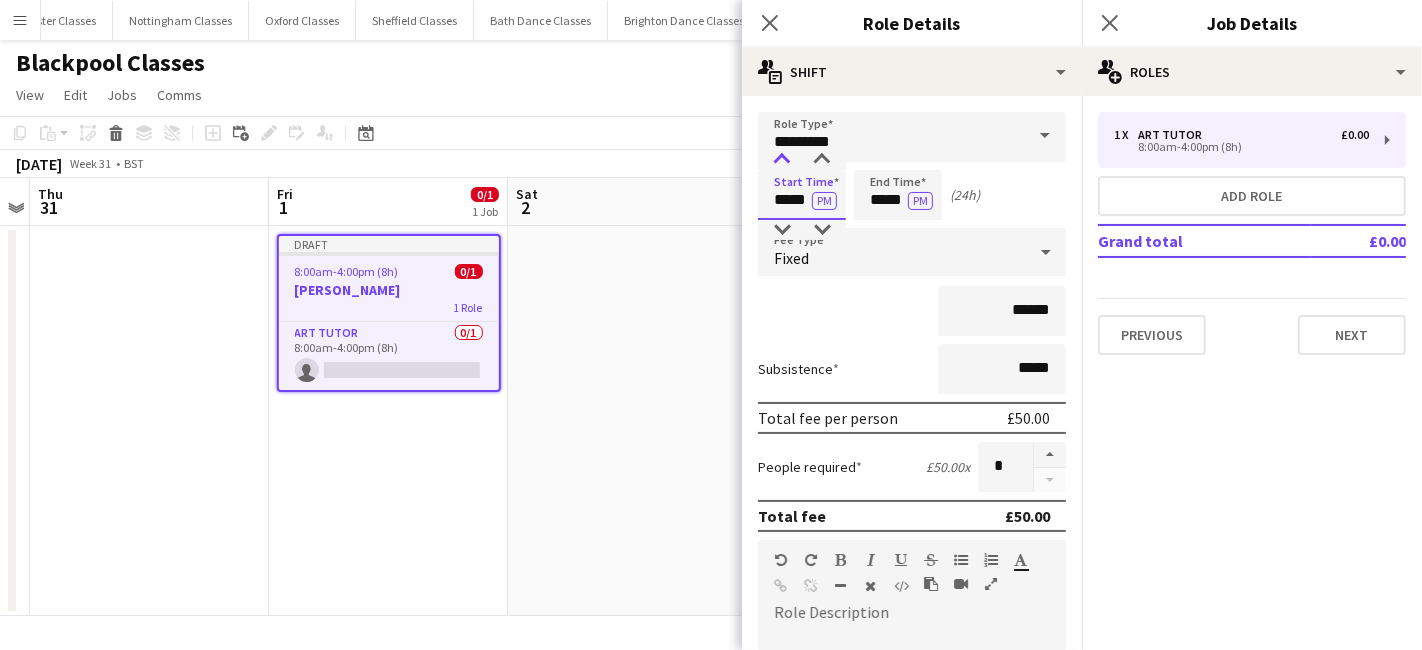 click at bounding box center [782, 160] 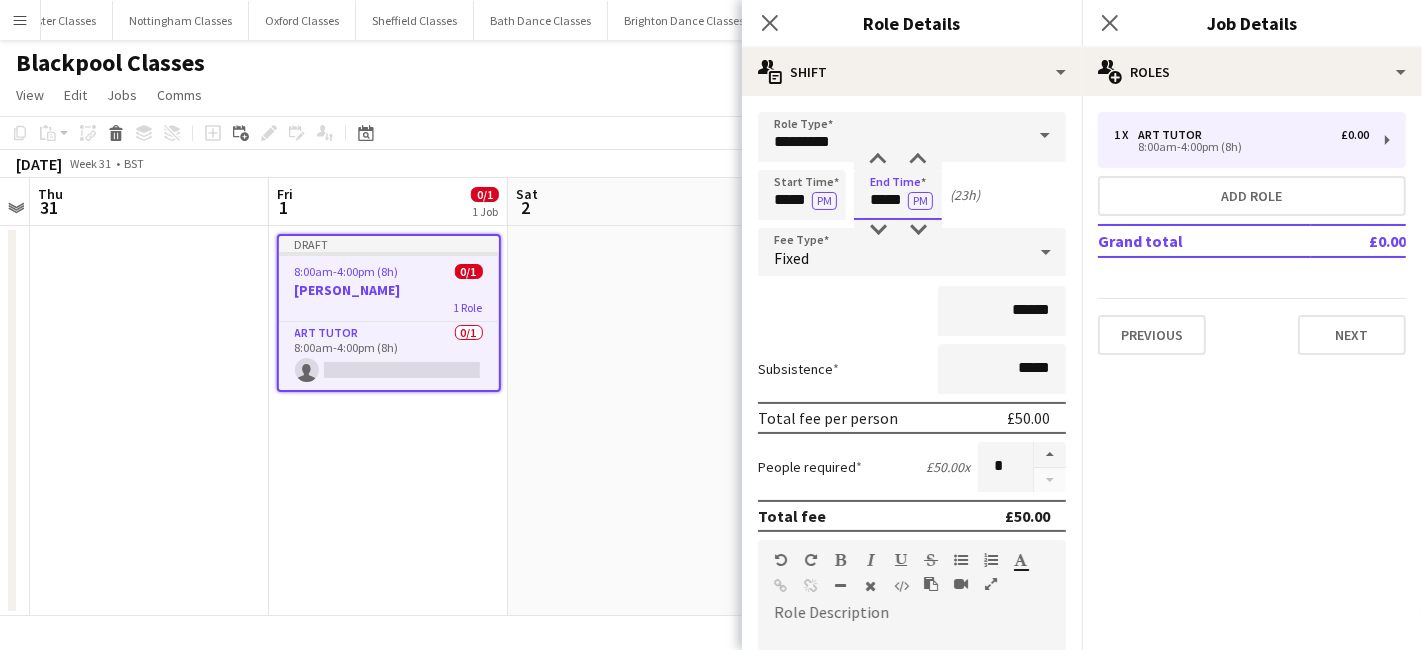 click on "*****" at bounding box center [898, 195] 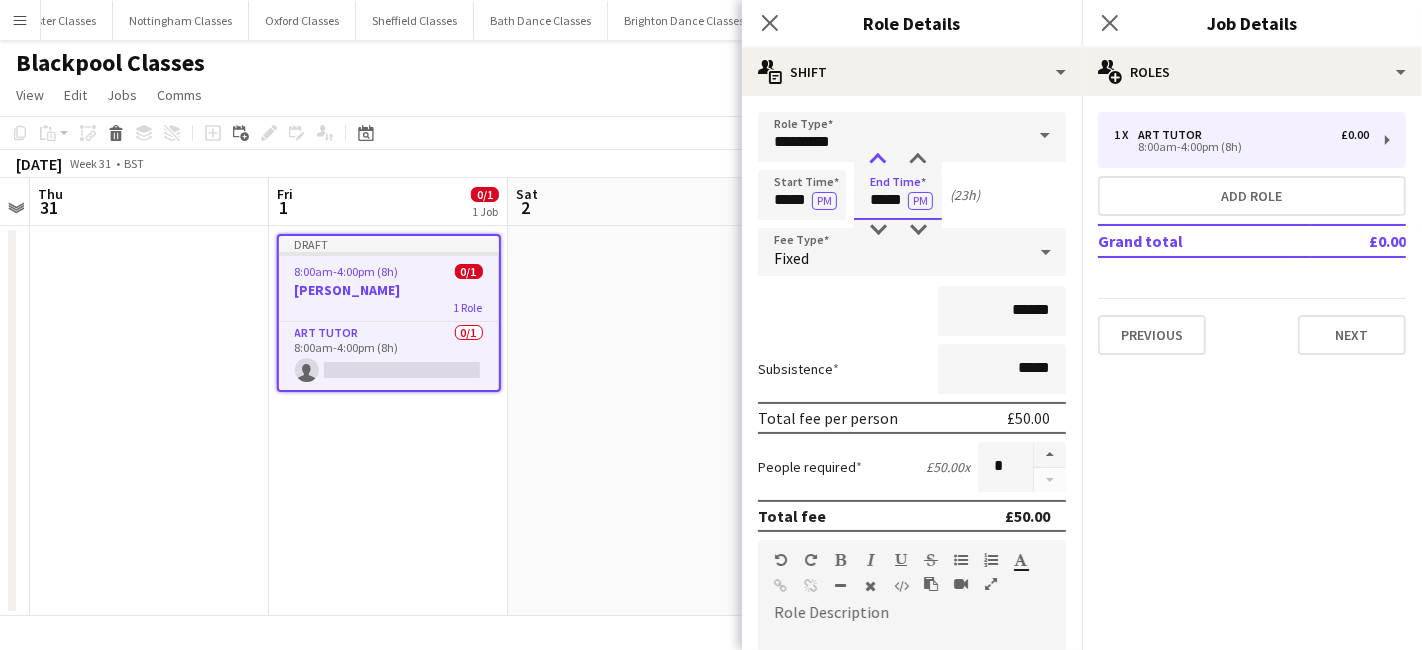 click at bounding box center [878, 160] 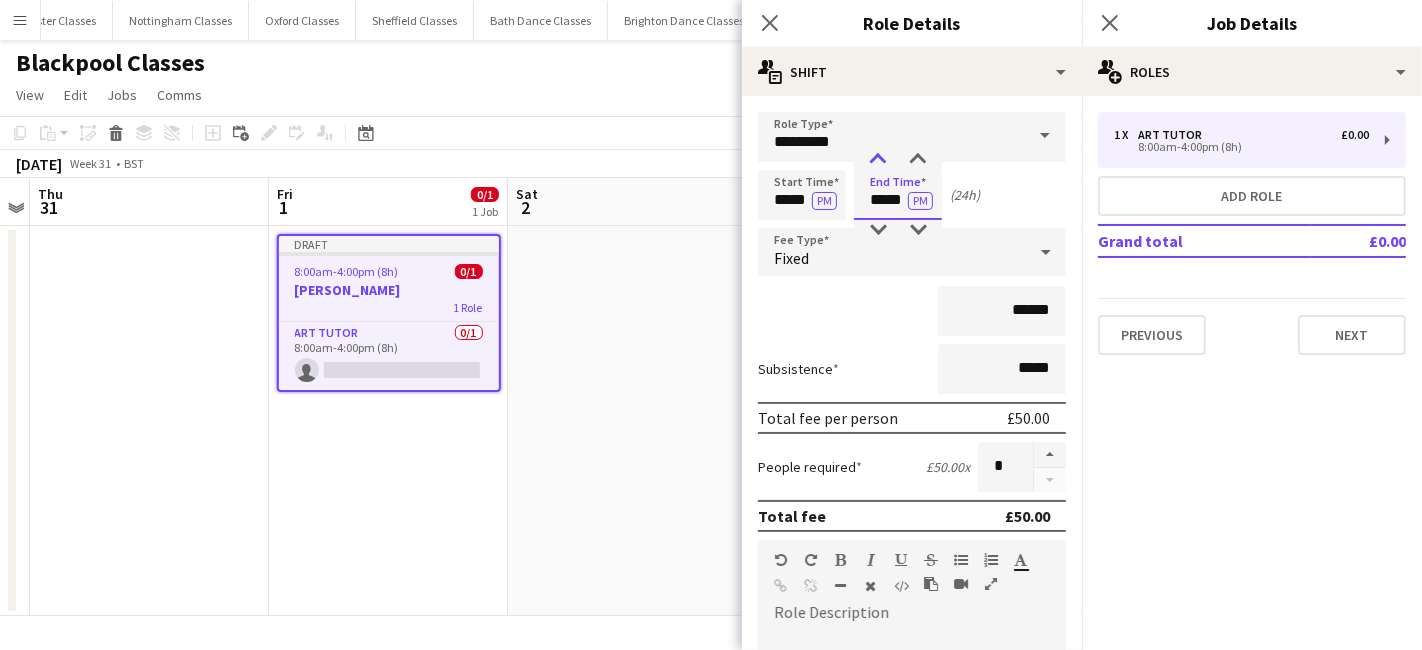 click at bounding box center [878, 160] 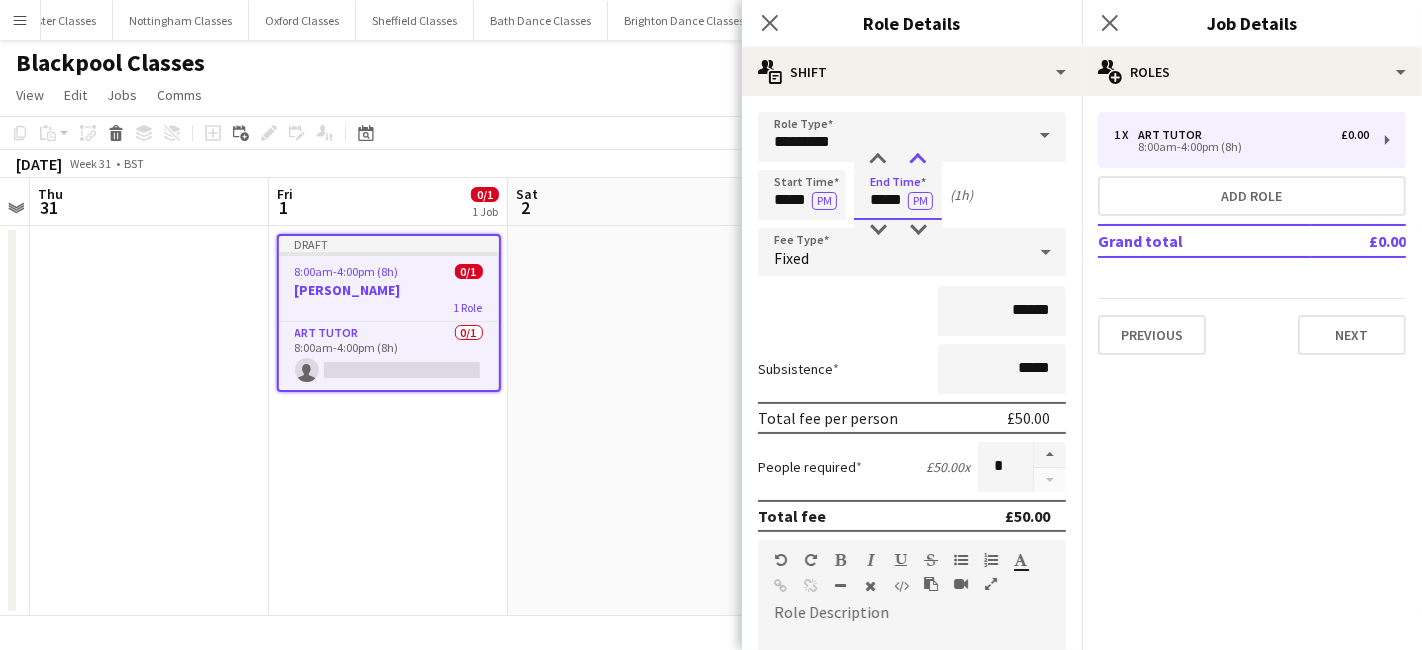 click at bounding box center [918, 160] 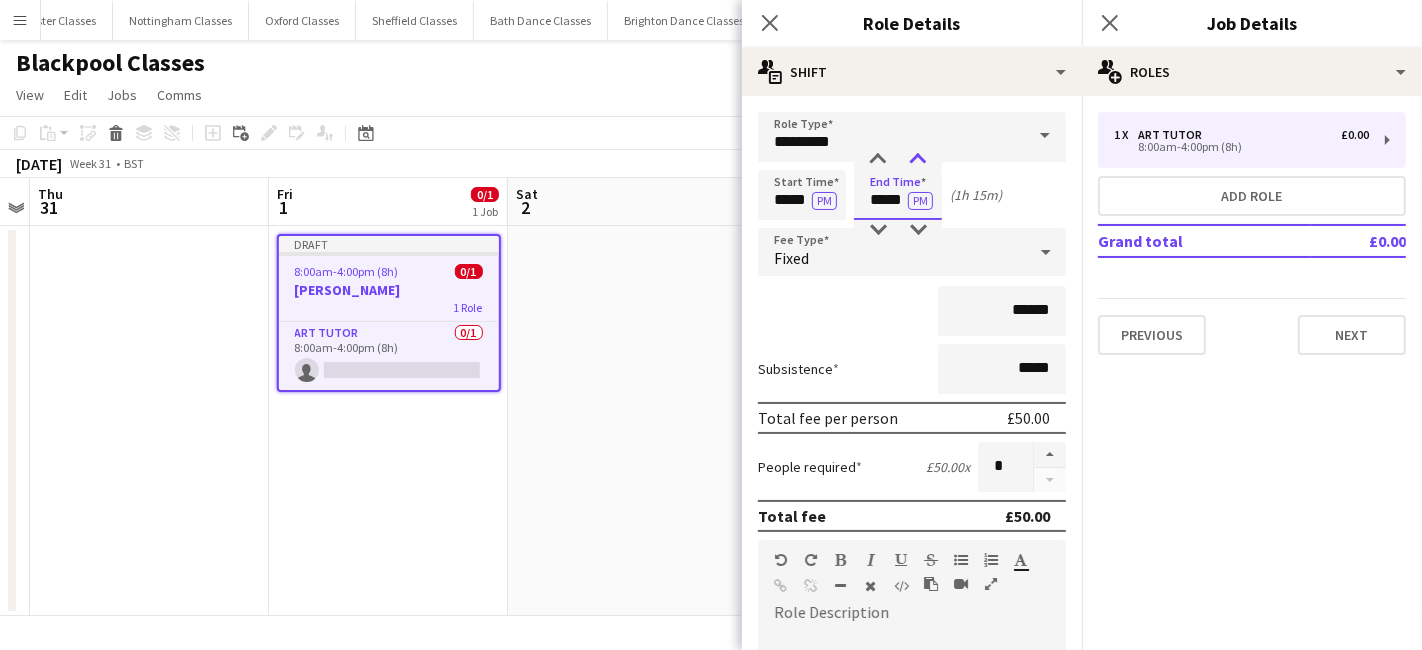 type on "*****" 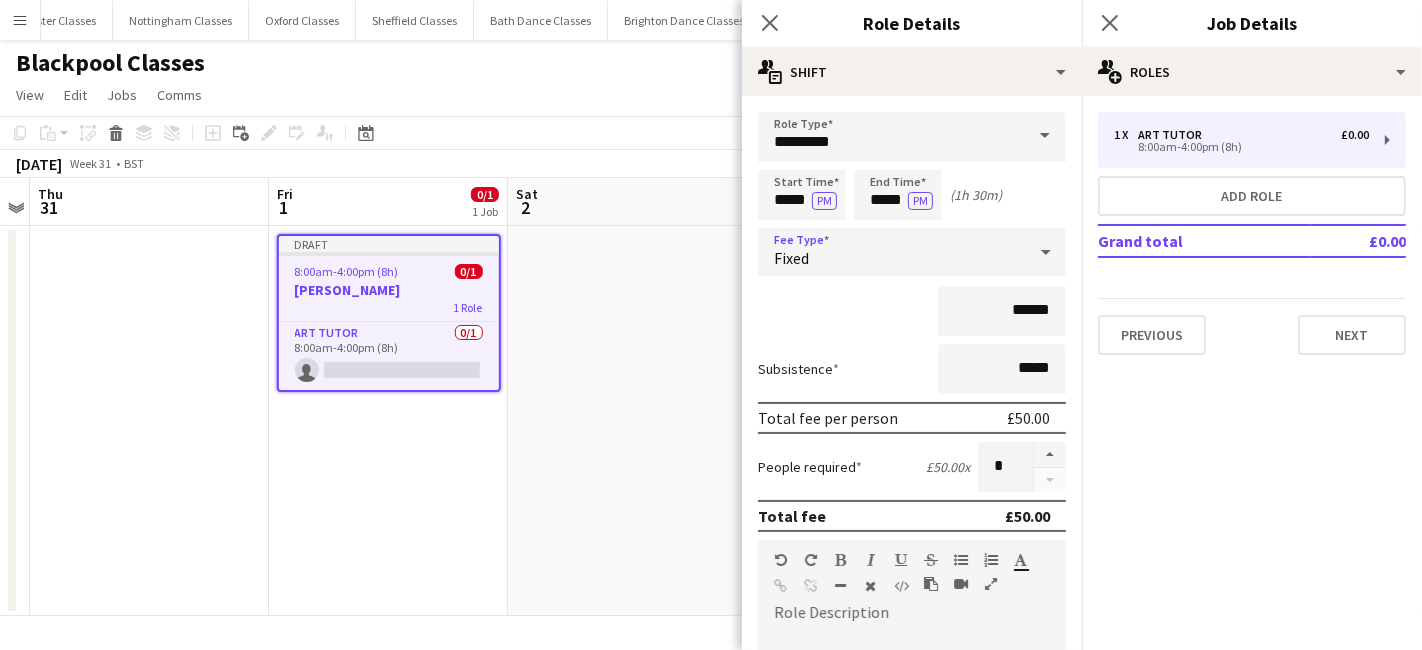 click on "Fixed" at bounding box center (892, 252) 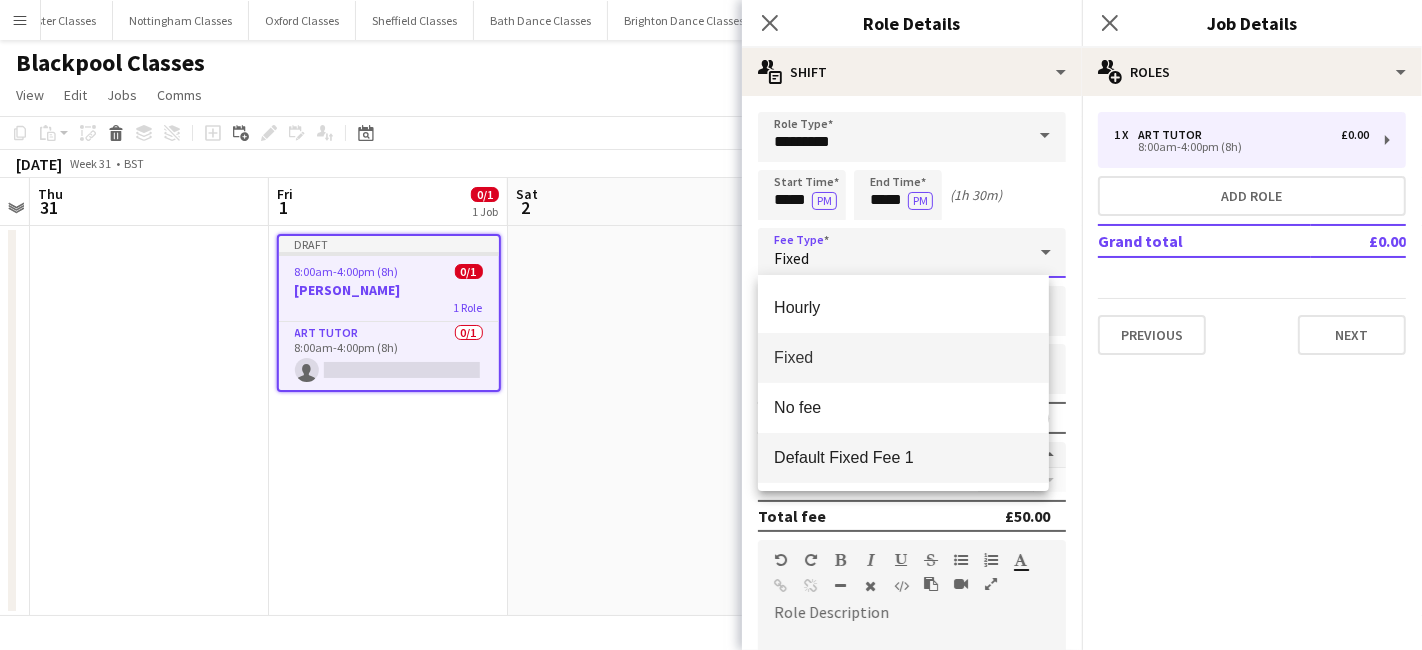 click on "Default Fixed Fee 1" at bounding box center (903, 457) 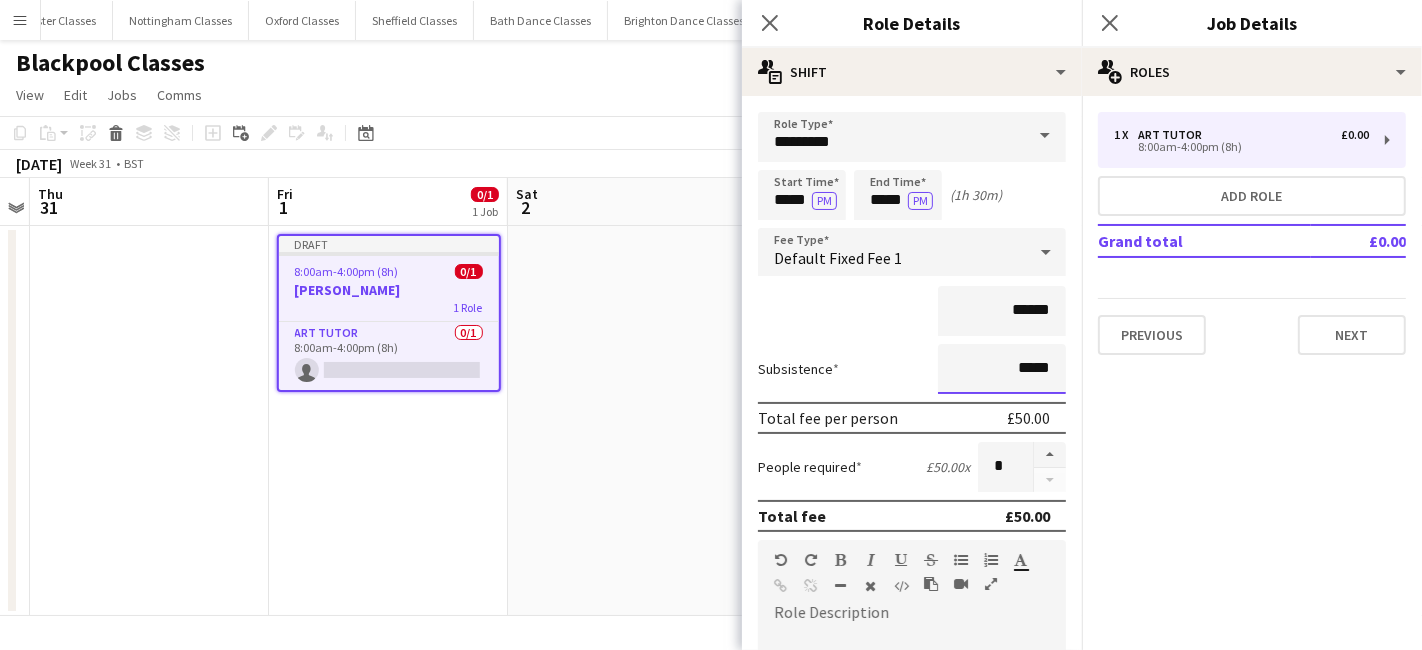 drag, startPoint x: 1037, startPoint y: 372, endPoint x: 976, endPoint y: 370, distance: 61.03278 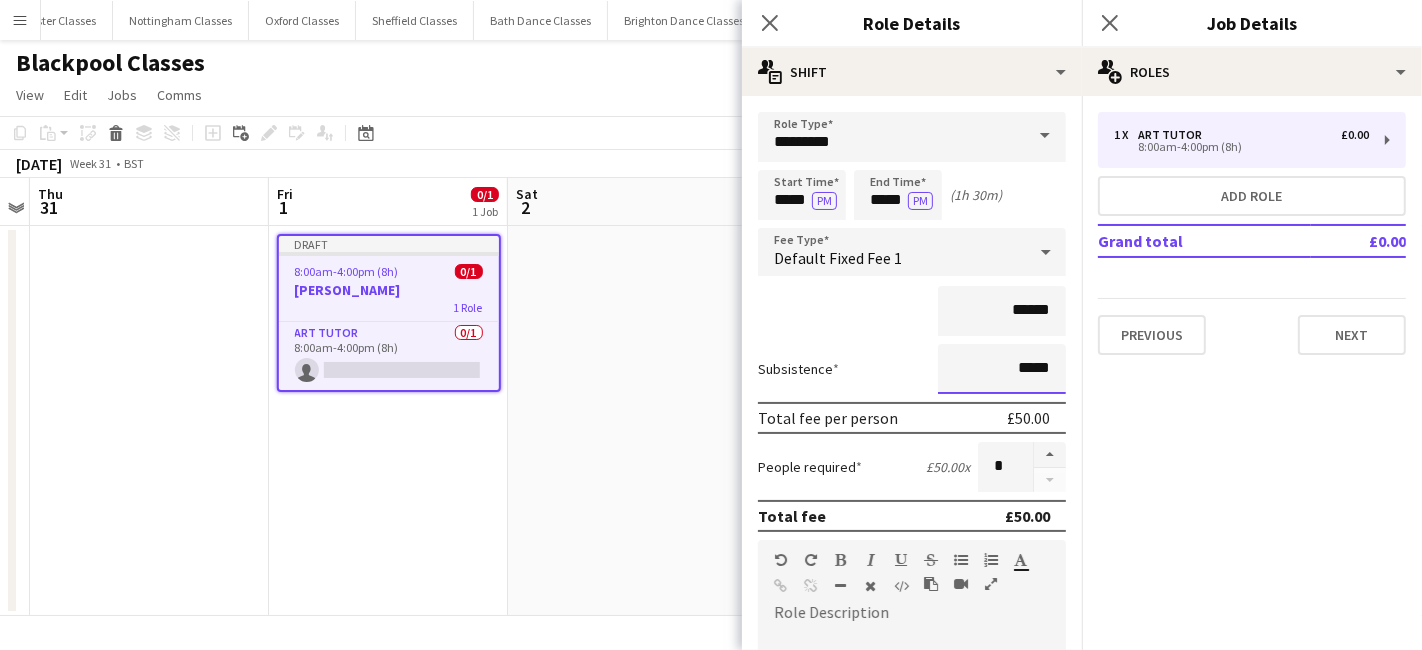click on "*****" at bounding box center [1002, 369] 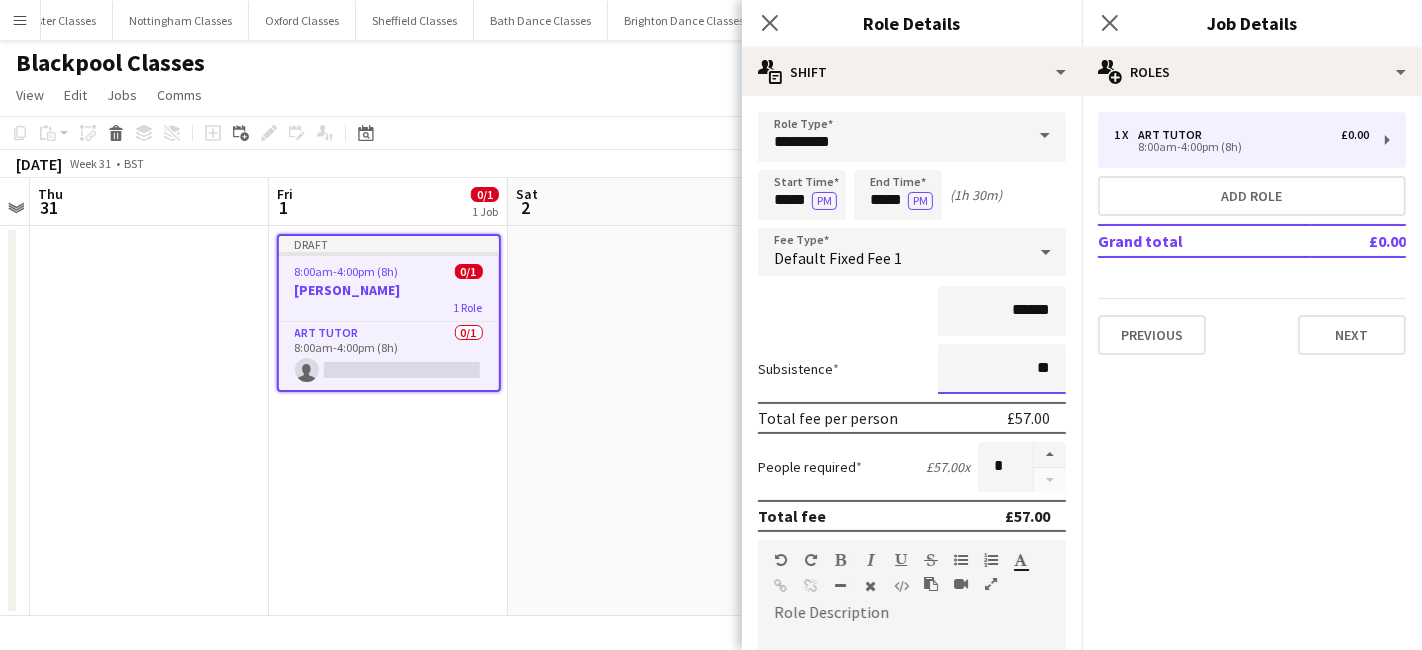 type on "*****" 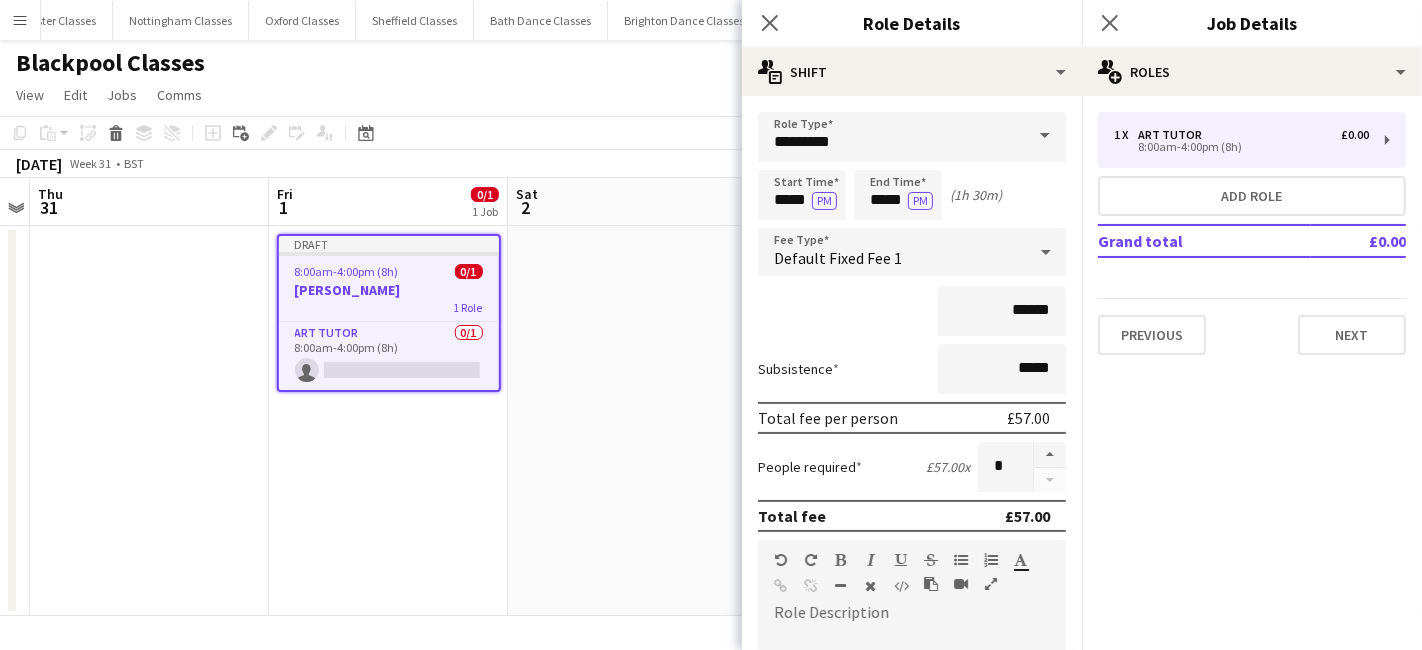 click at bounding box center [912, 742] 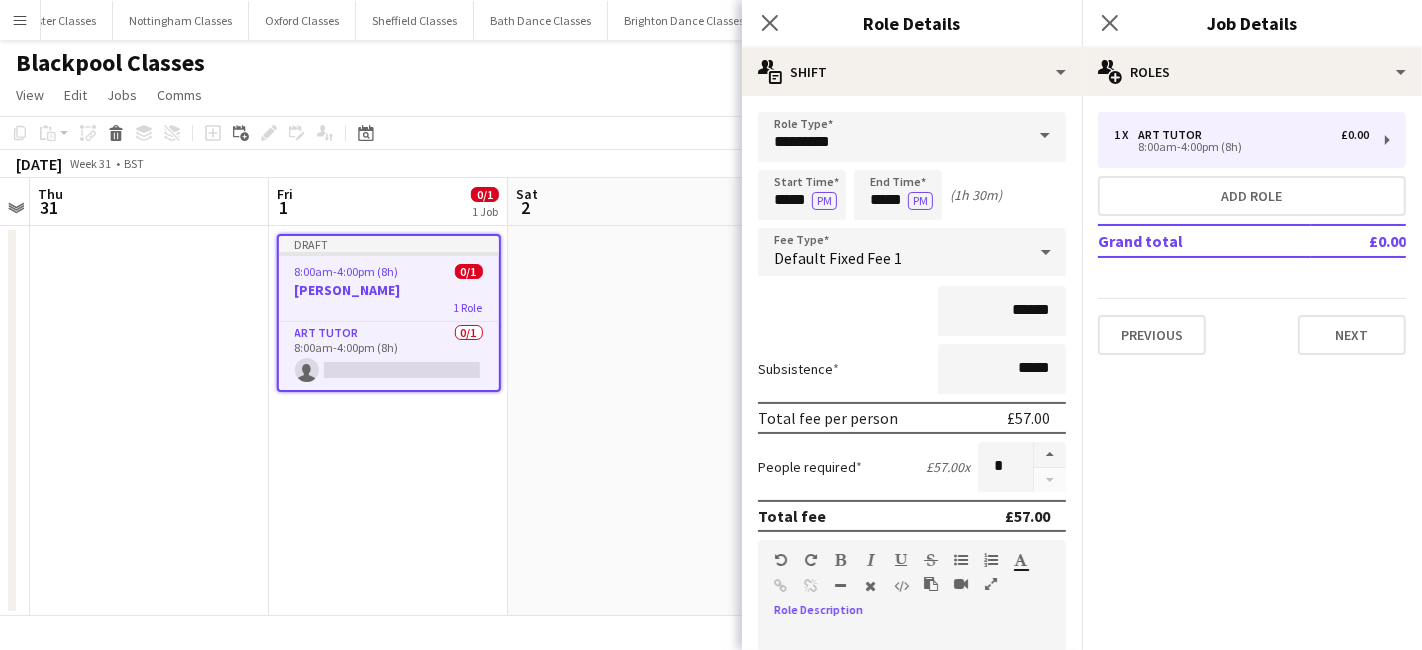 paste 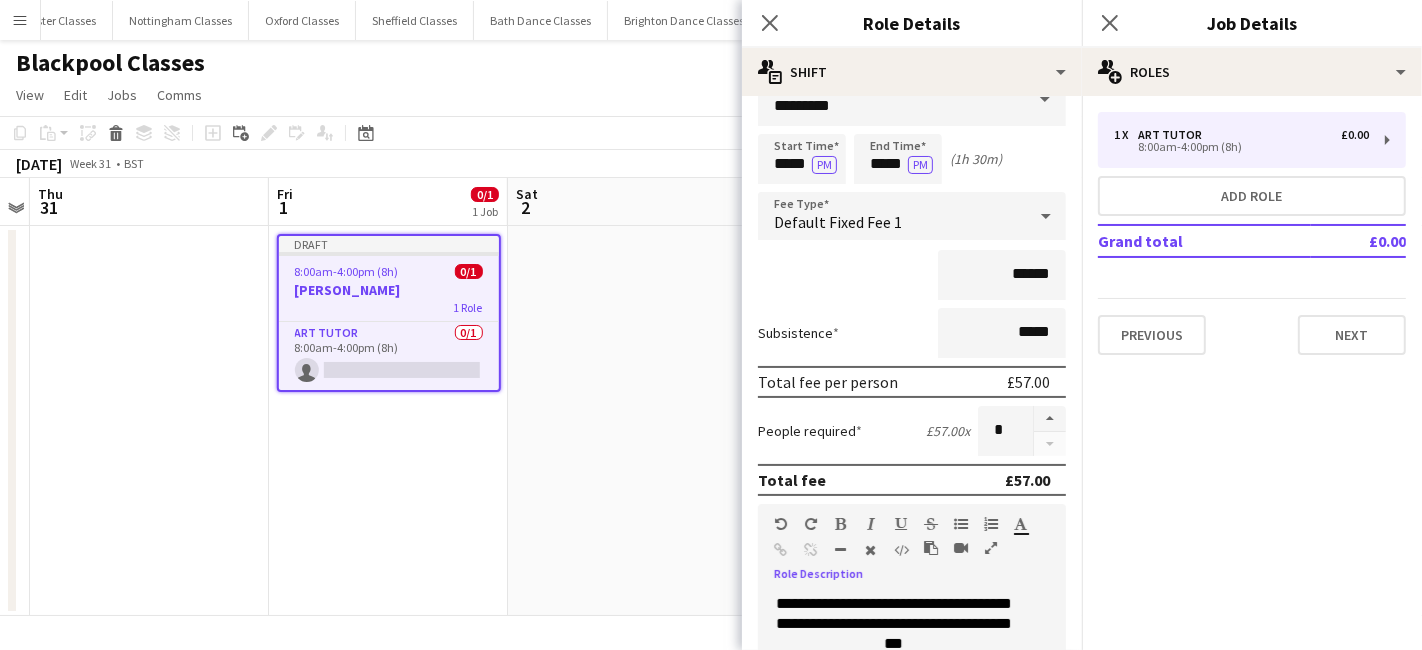 scroll, scrollTop: 440, scrollLeft: 0, axis: vertical 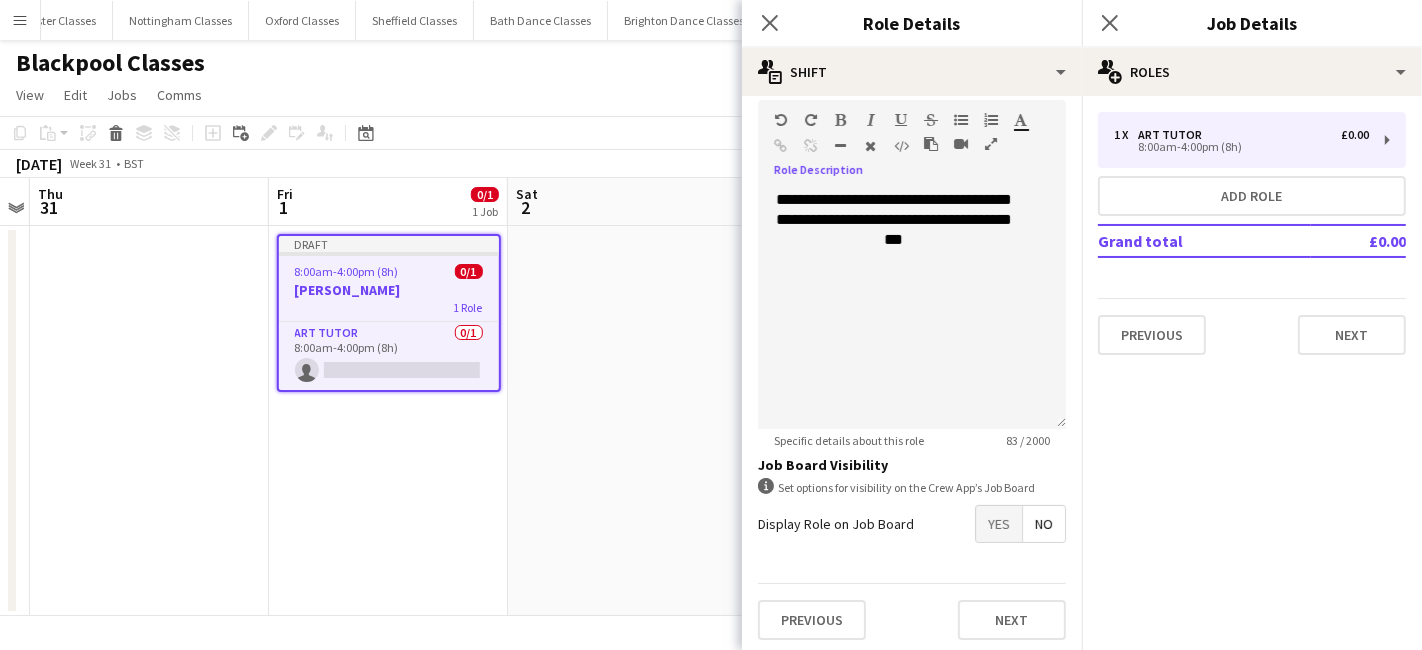 click on "Display Role on Job Board   Yes   No" at bounding box center (912, 524) 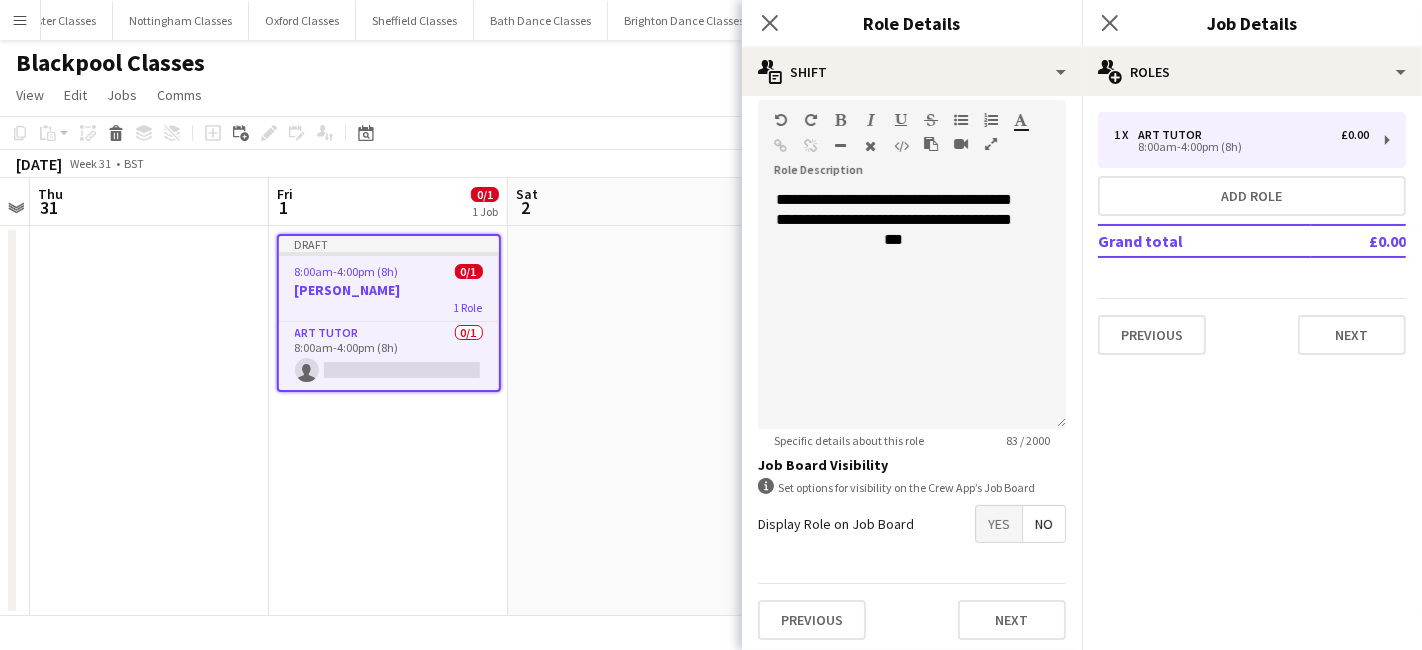 click on "Yes" at bounding box center [999, 524] 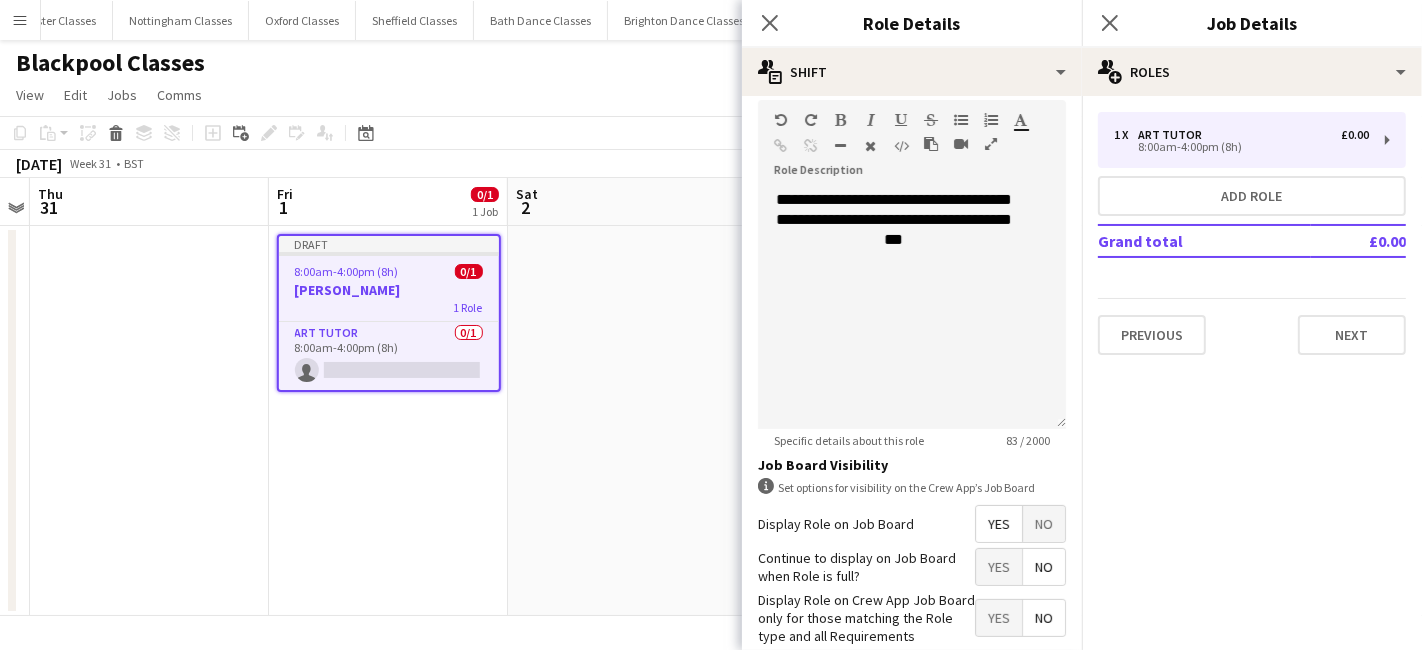 click on "No" at bounding box center (1044, 567) 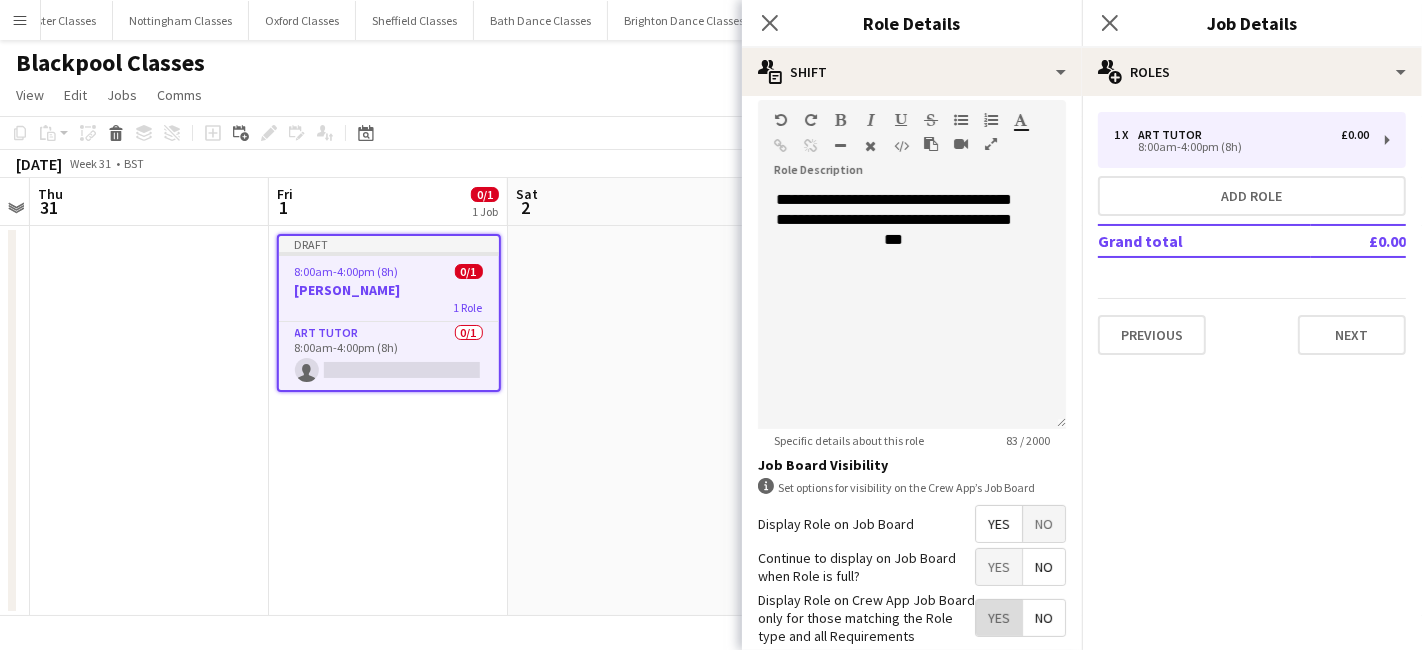 click on "Yes" at bounding box center [999, 618] 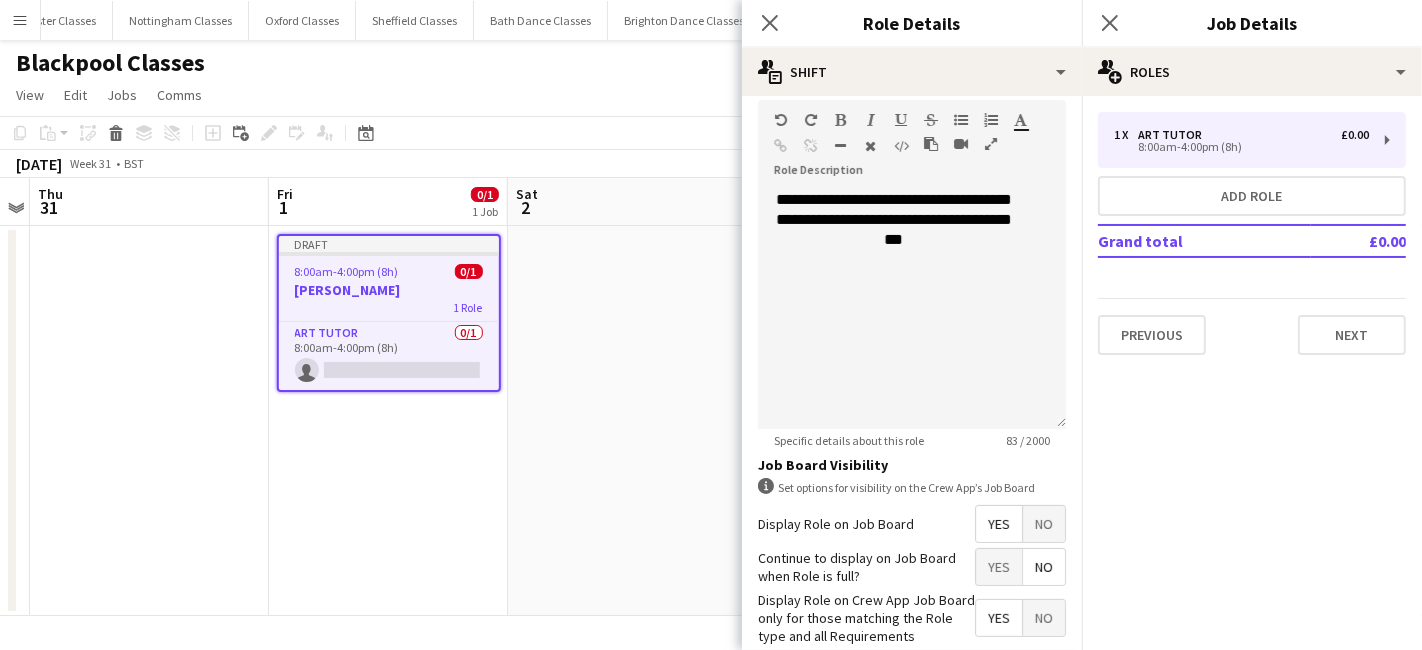 scroll, scrollTop: 542, scrollLeft: 0, axis: vertical 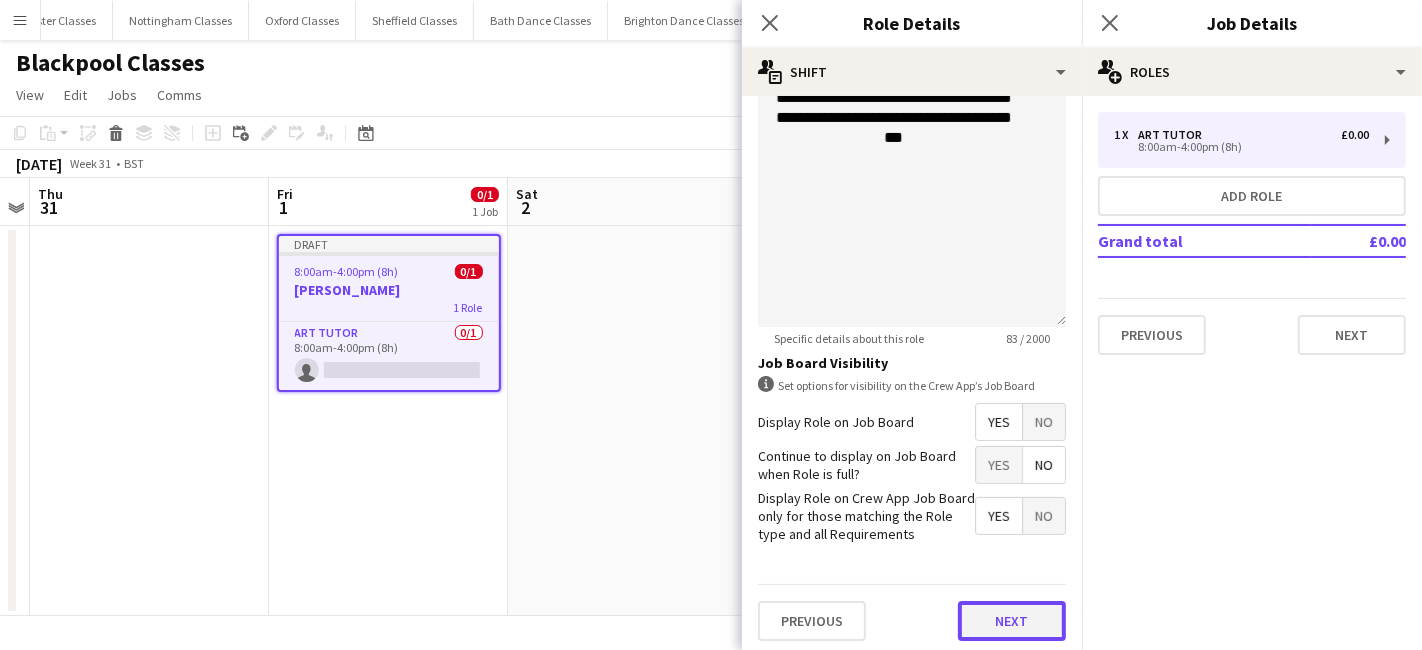 click on "Next" at bounding box center (1012, 621) 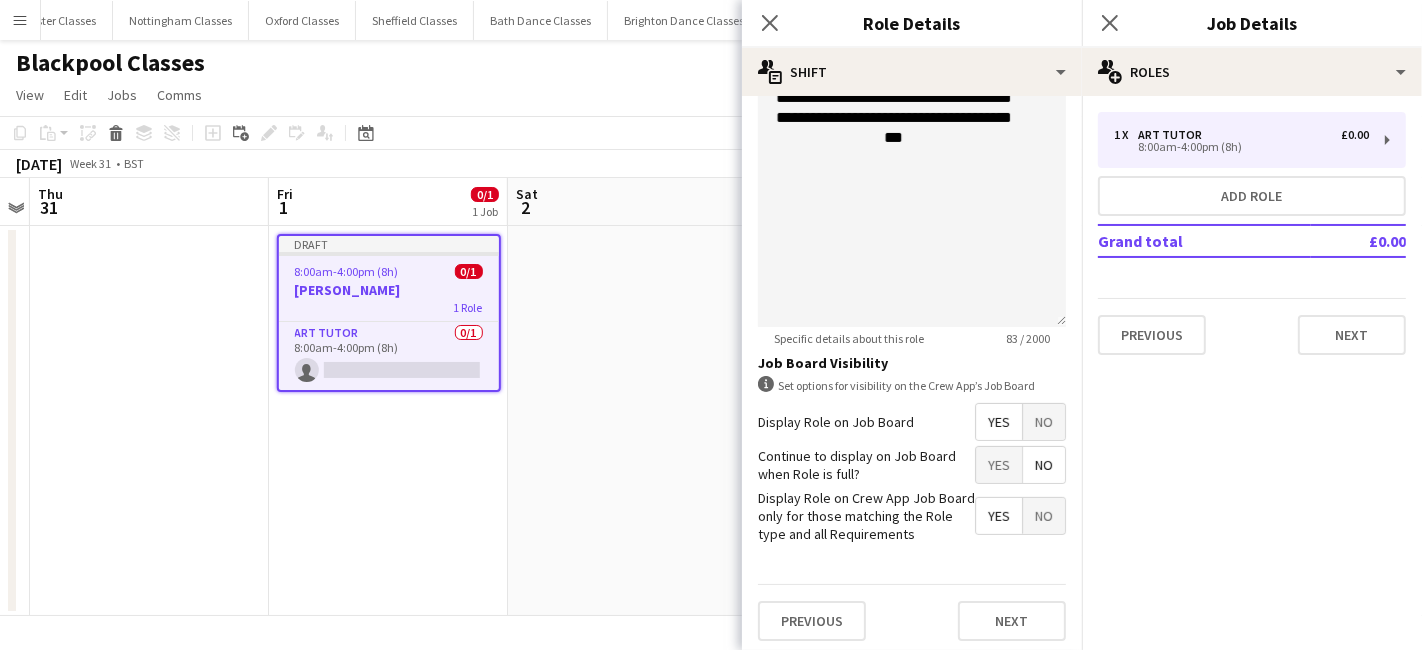 scroll, scrollTop: 0, scrollLeft: 0, axis: both 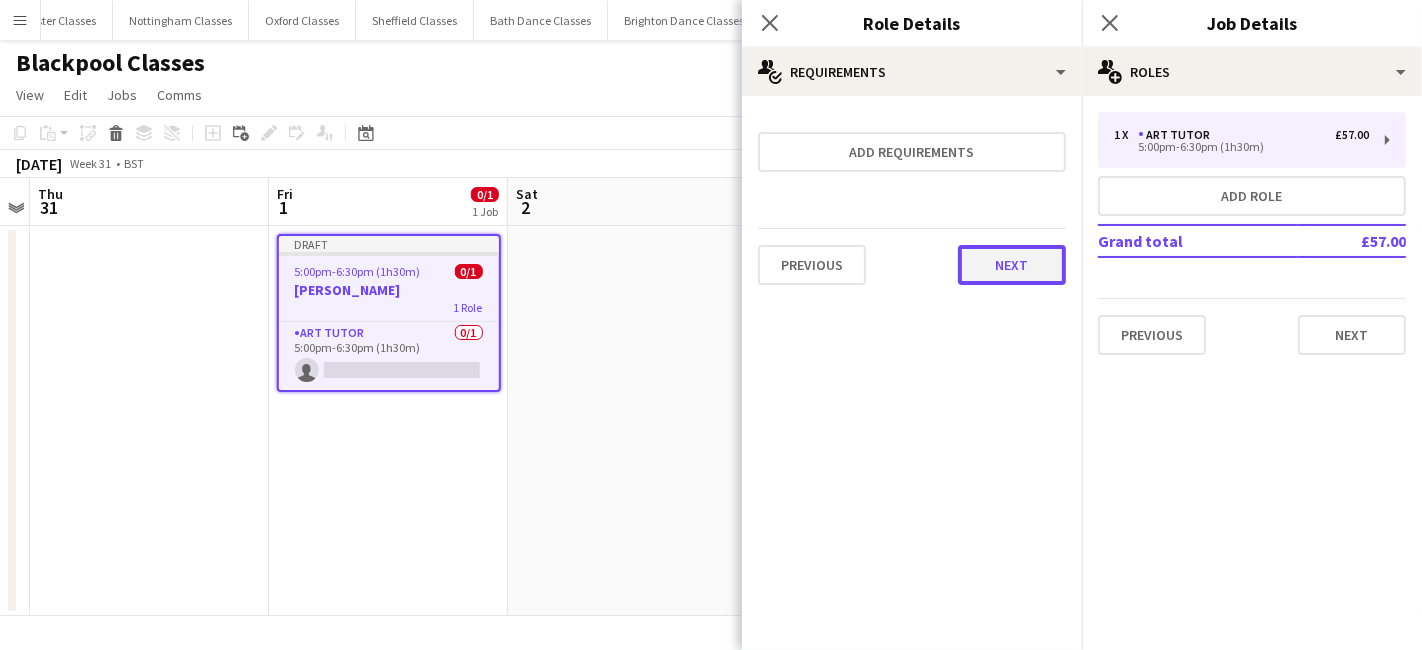 click on "Next" at bounding box center (1012, 265) 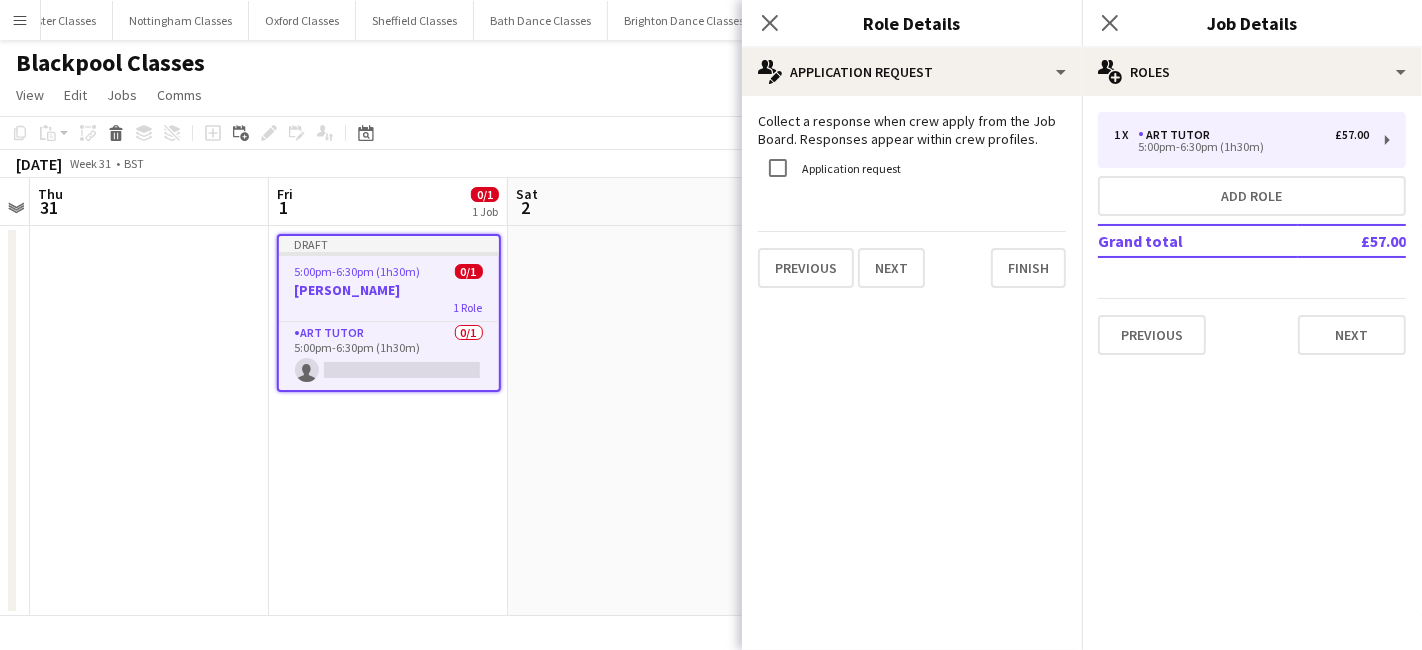 click on "Collect a response when crew apply from the Job Board. Responses appear within crew profiles.   Application request   Previous   Next   Finish" at bounding box center (912, 200) 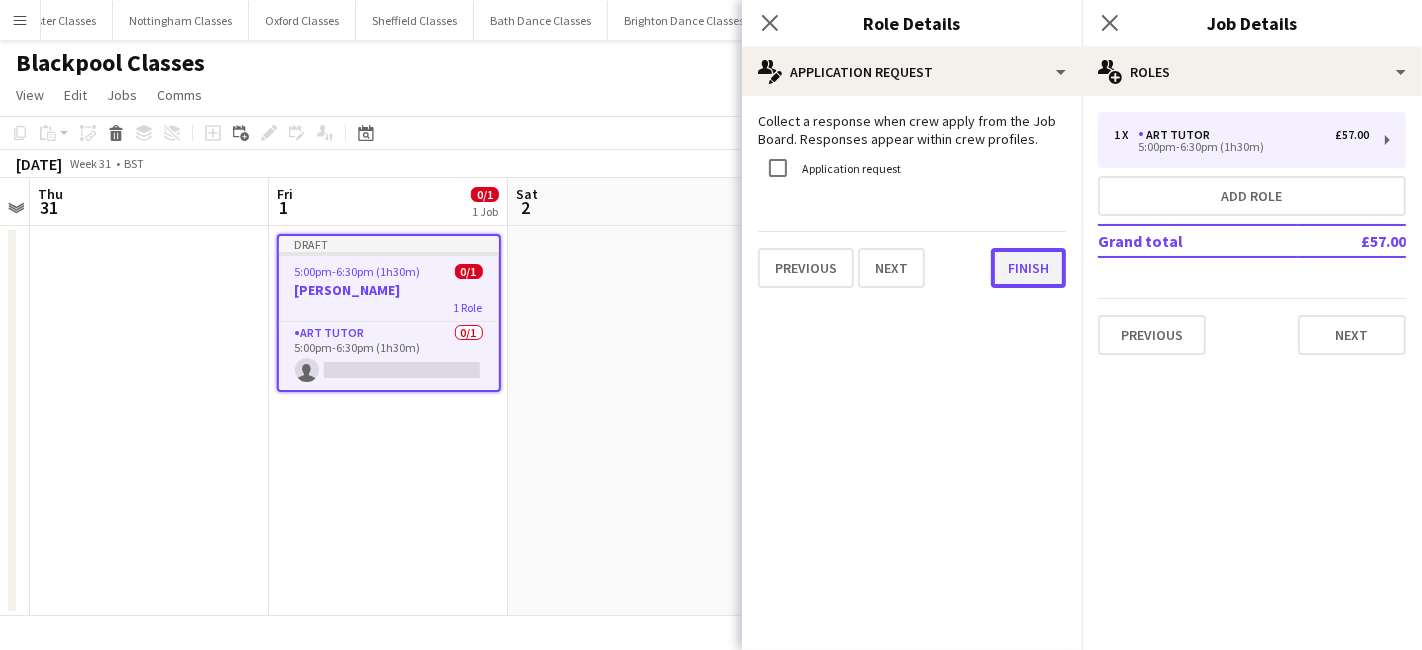 click on "Finish" at bounding box center [1028, 268] 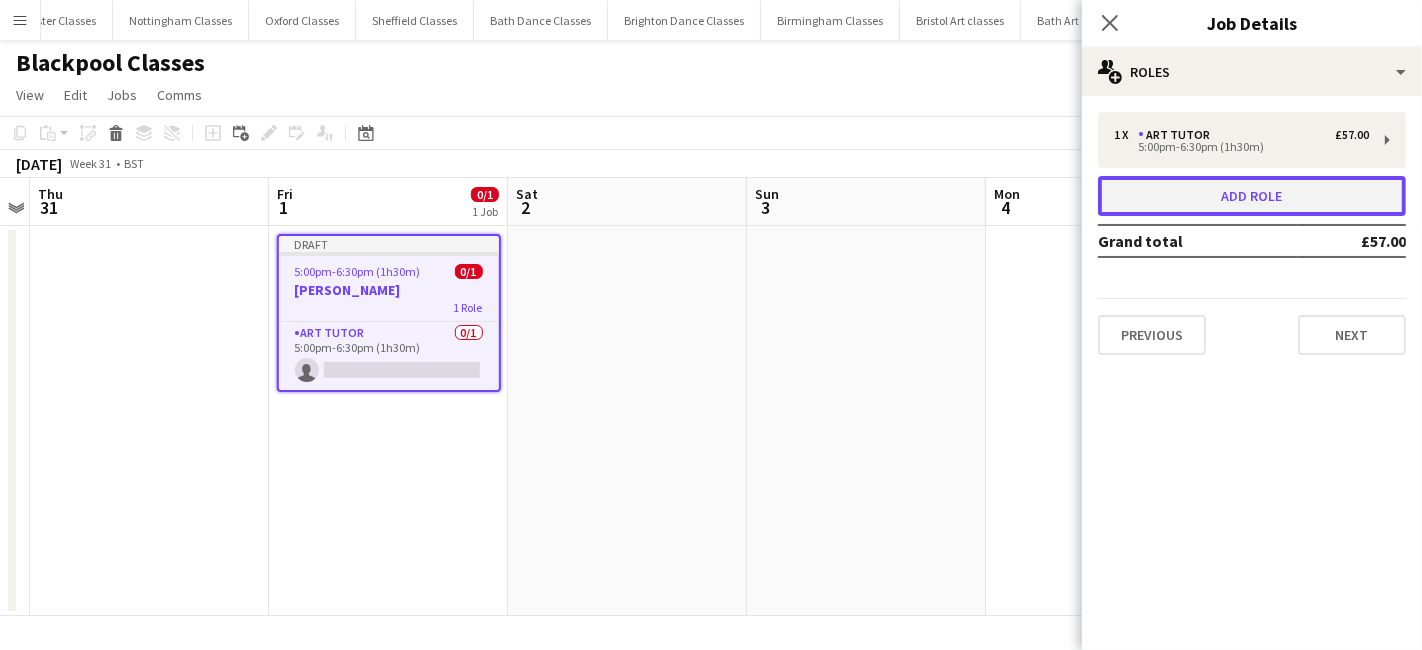 click on "Add role" at bounding box center (1252, 196) 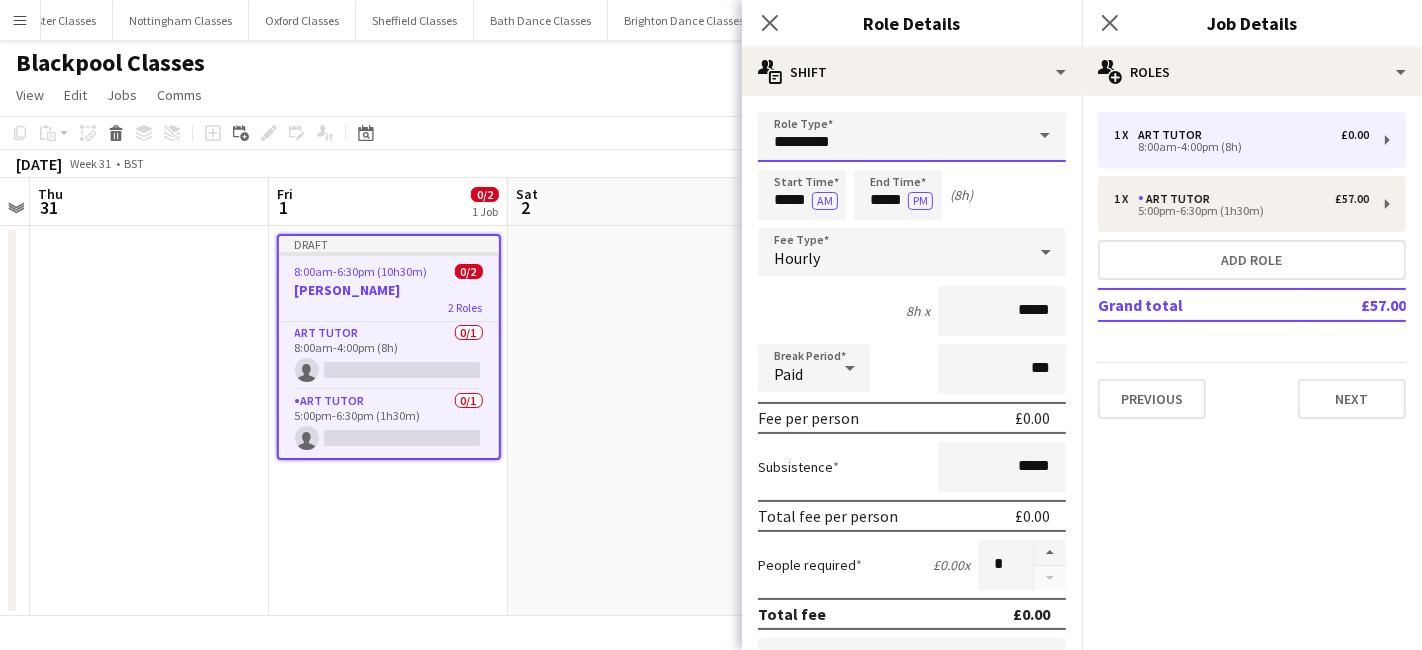click on "*********" at bounding box center [912, 137] 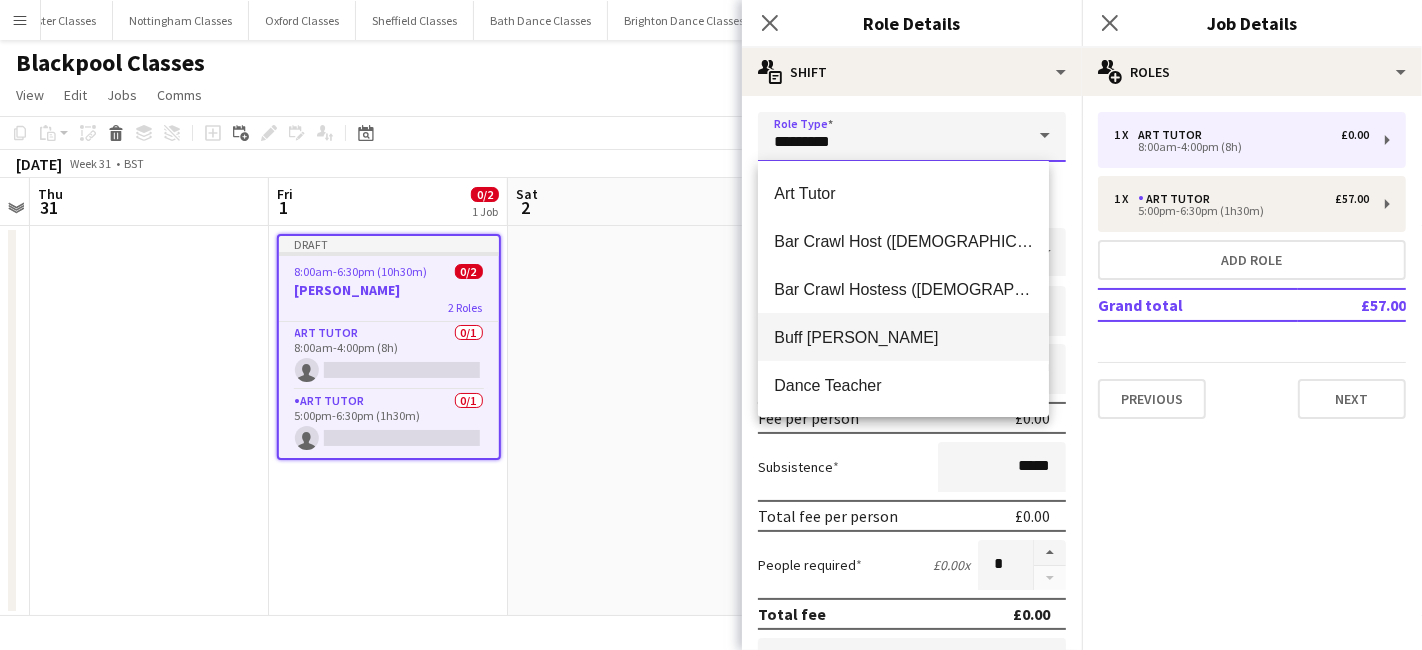 scroll, scrollTop: 407, scrollLeft: 0, axis: vertical 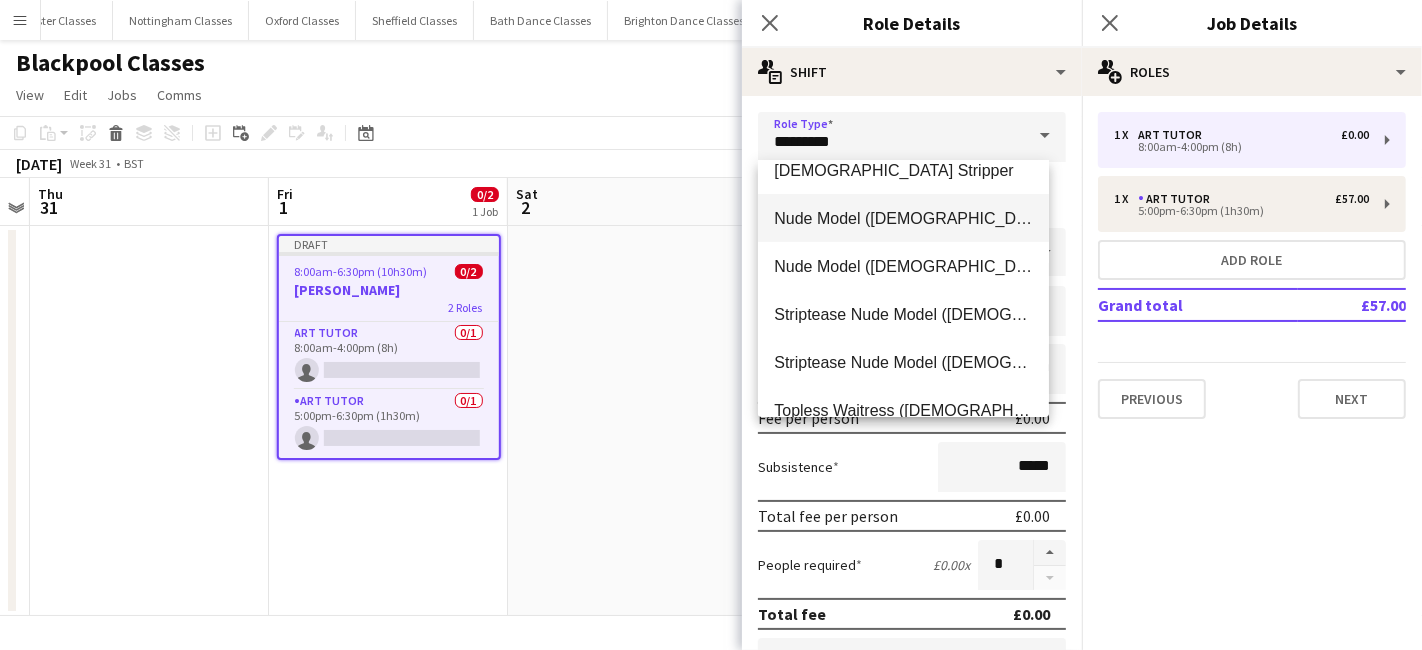 click on "Nude Model ([DEMOGRAPHIC_DATA])" at bounding box center (903, 218) 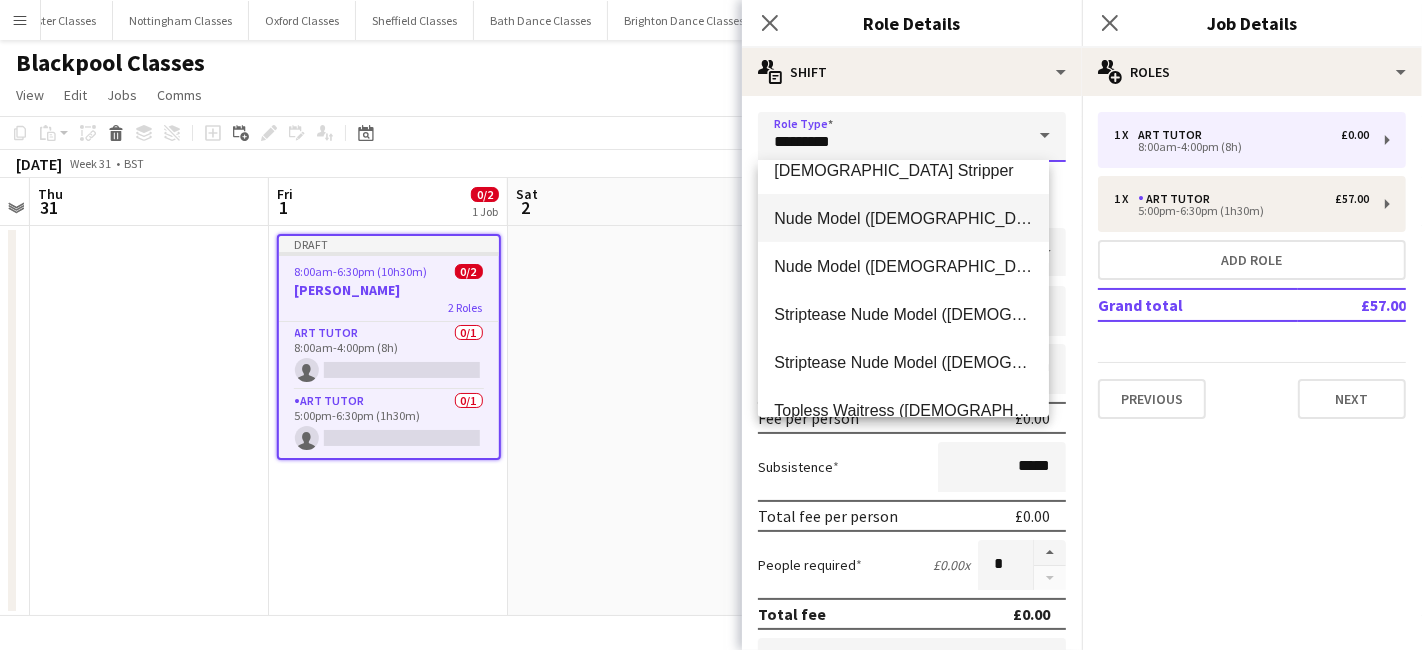 type on "**********" 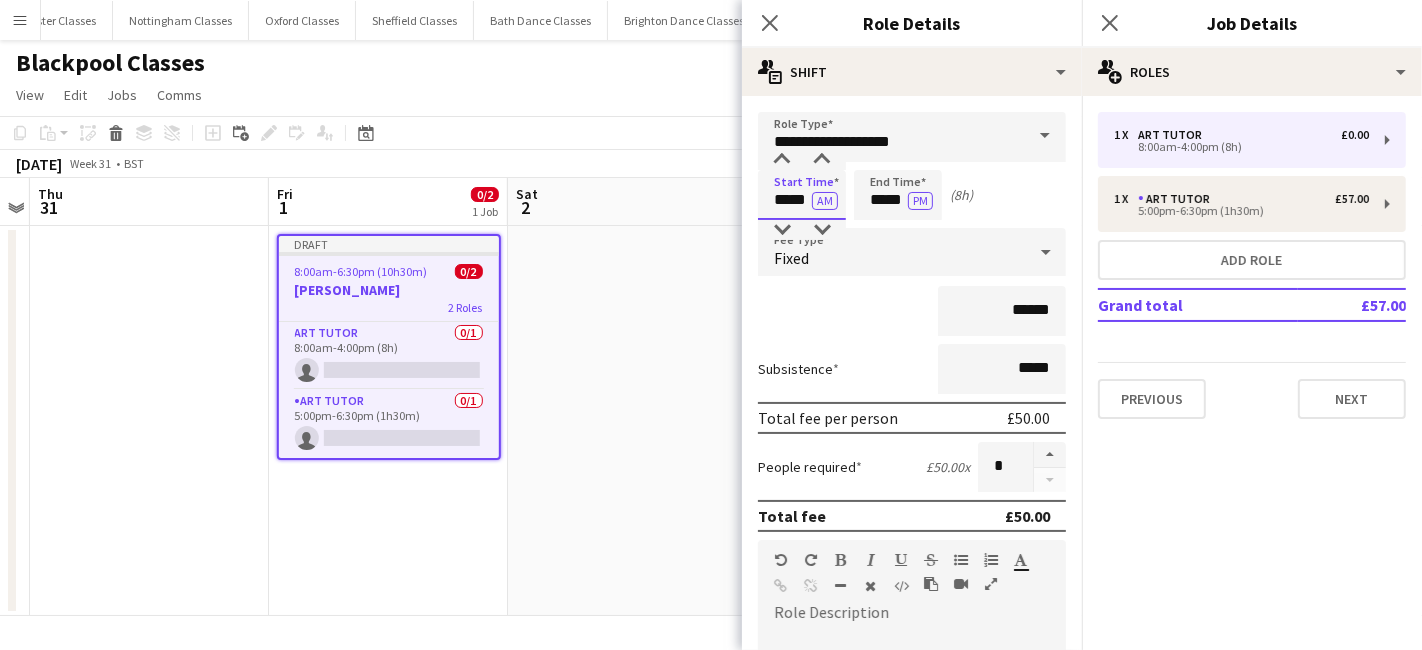 click on "*****" at bounding box center [802, 195] 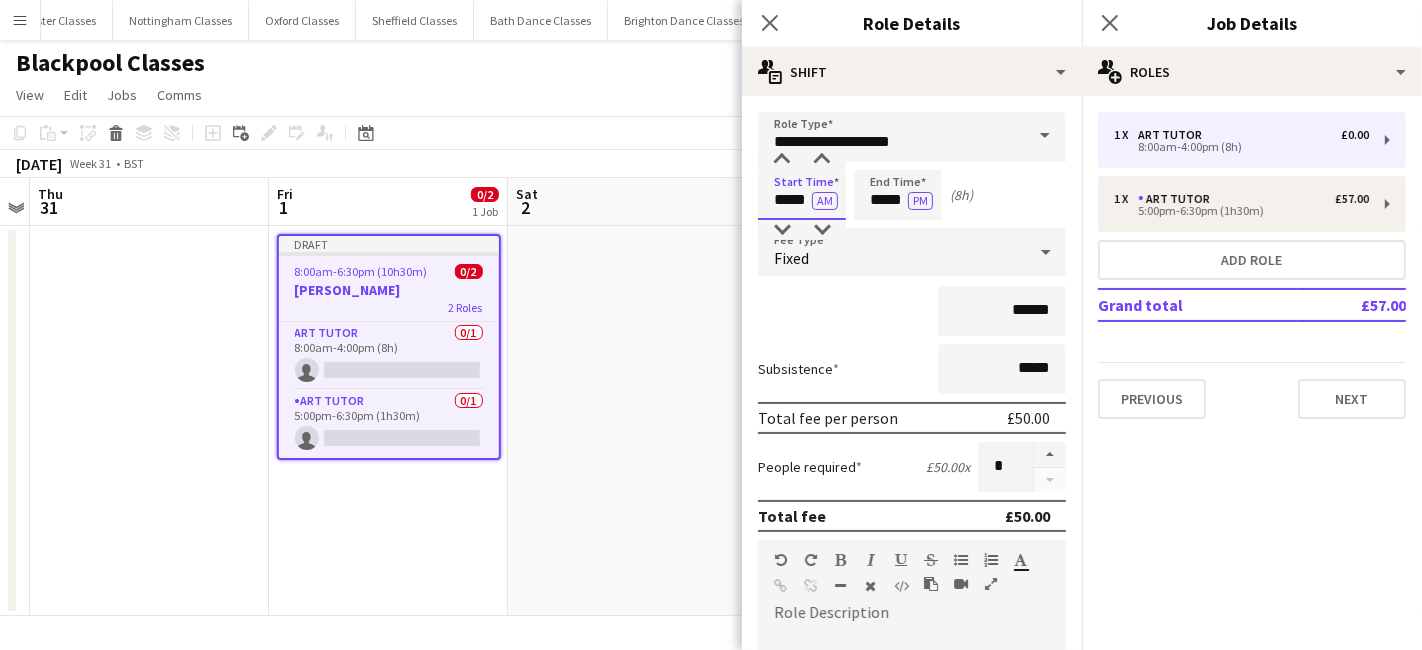 click on "*****" at bounding box center [802, 195] 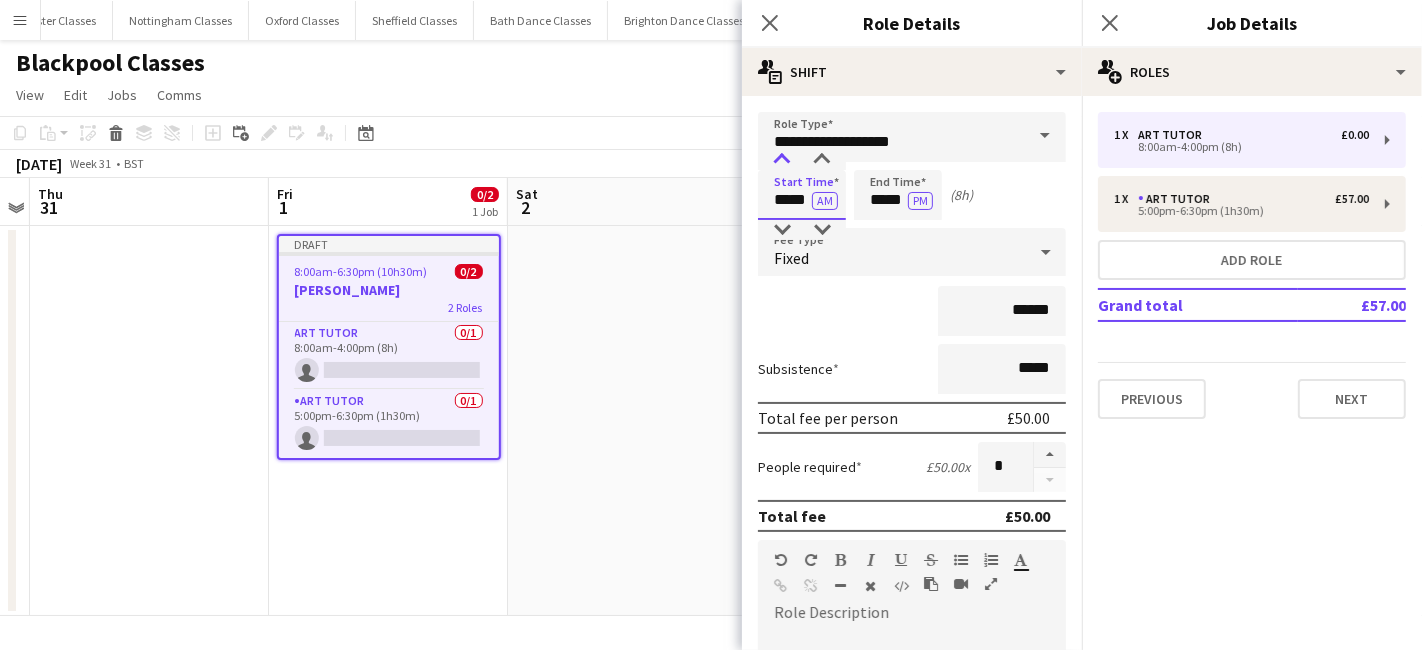 click at bounding box center (782, 160) 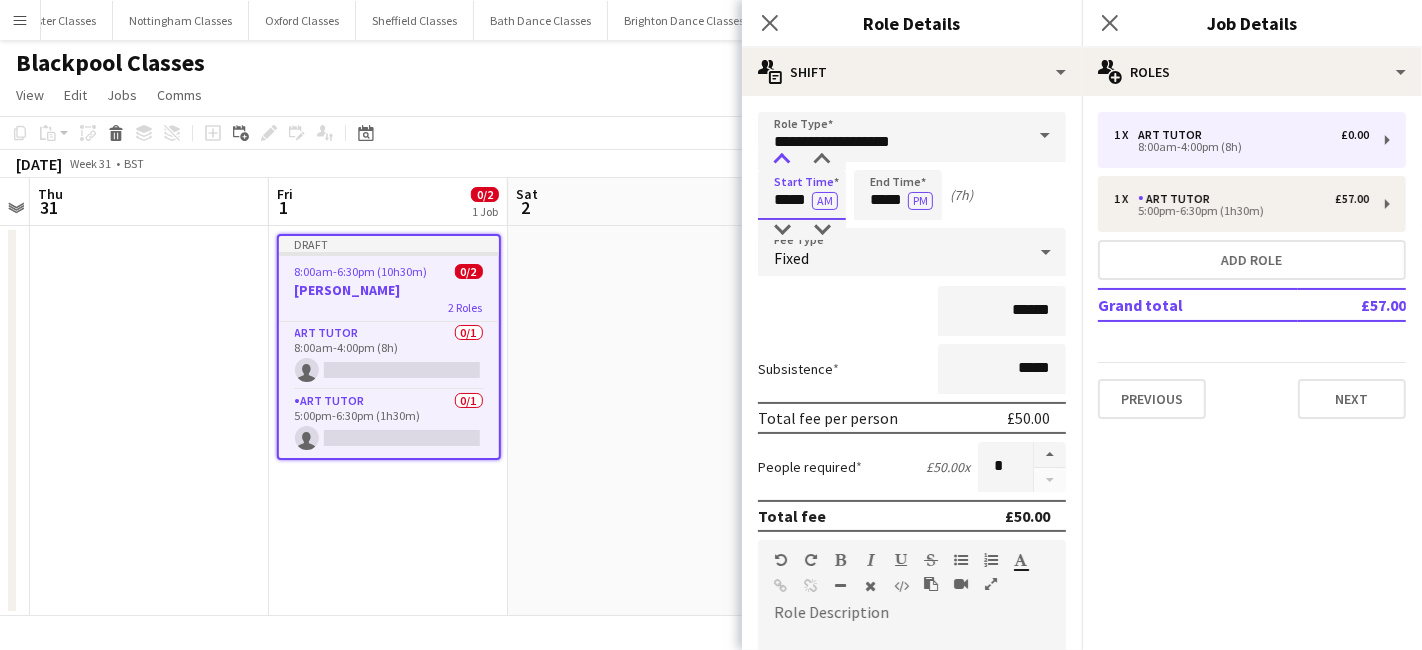 click at bounding box center (782, 160) 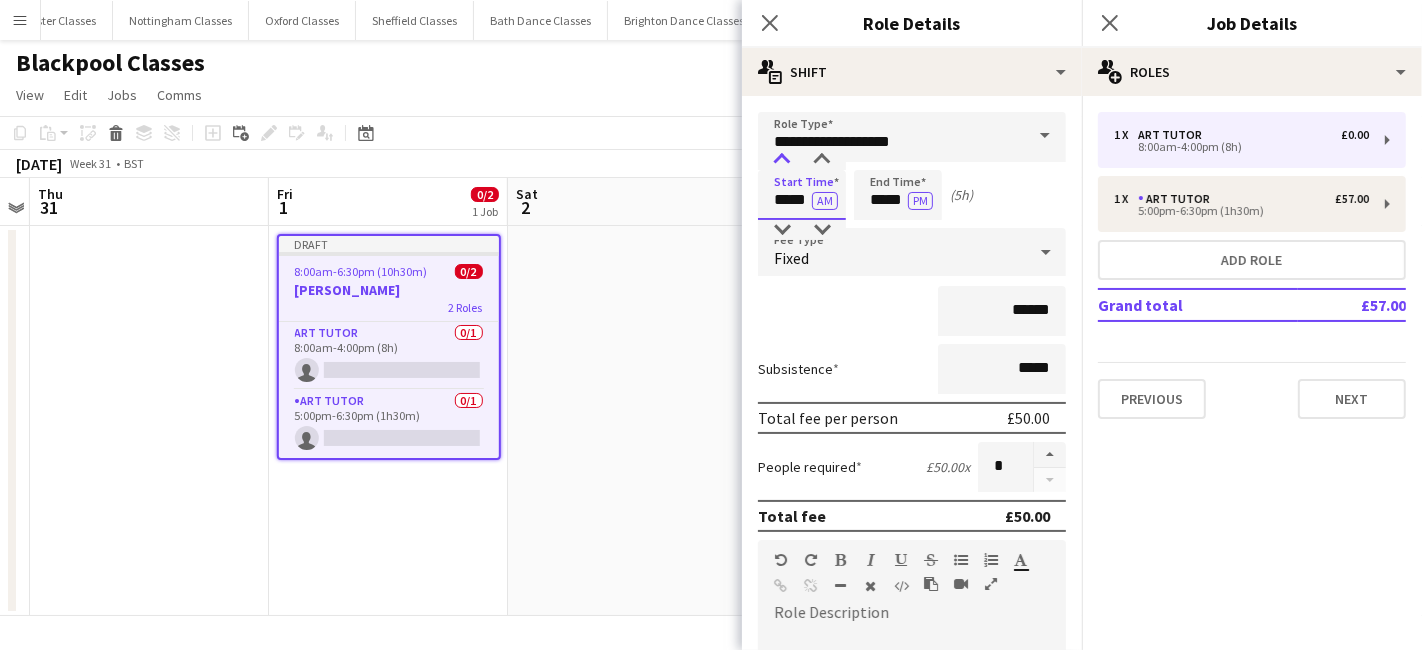 click at bounding box center (782, 160) 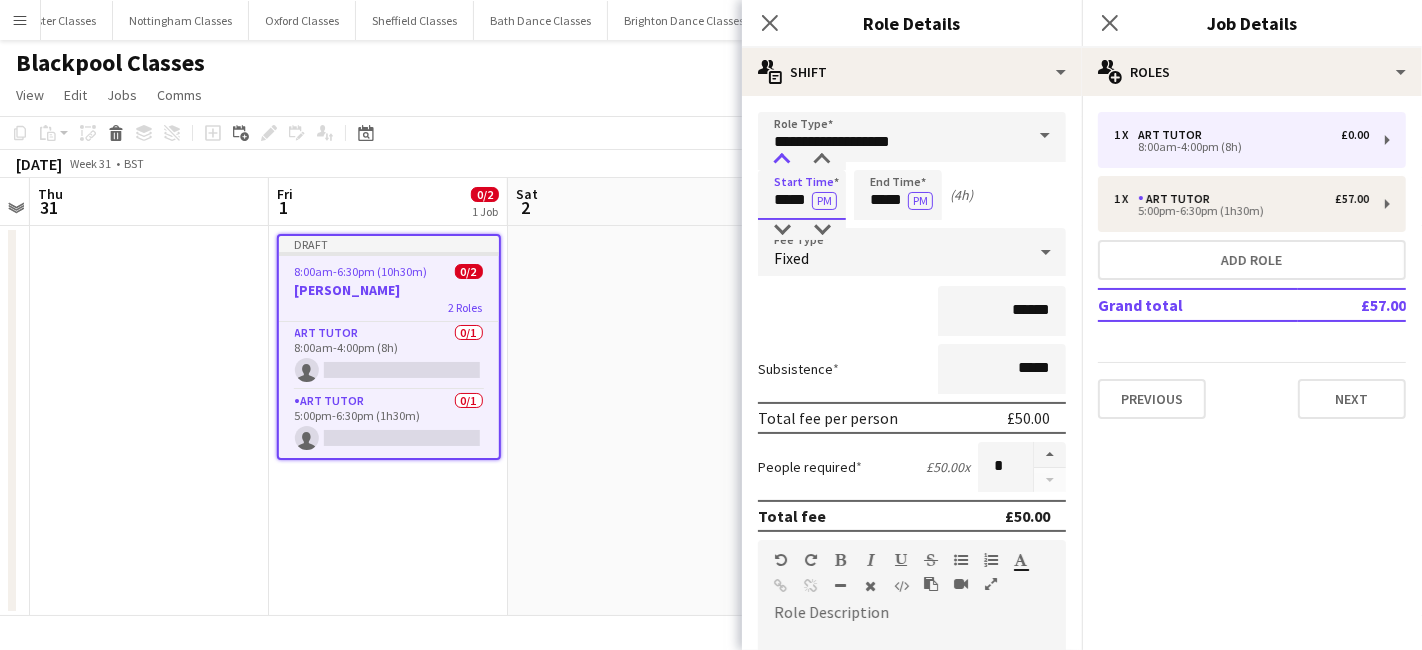 click at bounding box center (782, 160) 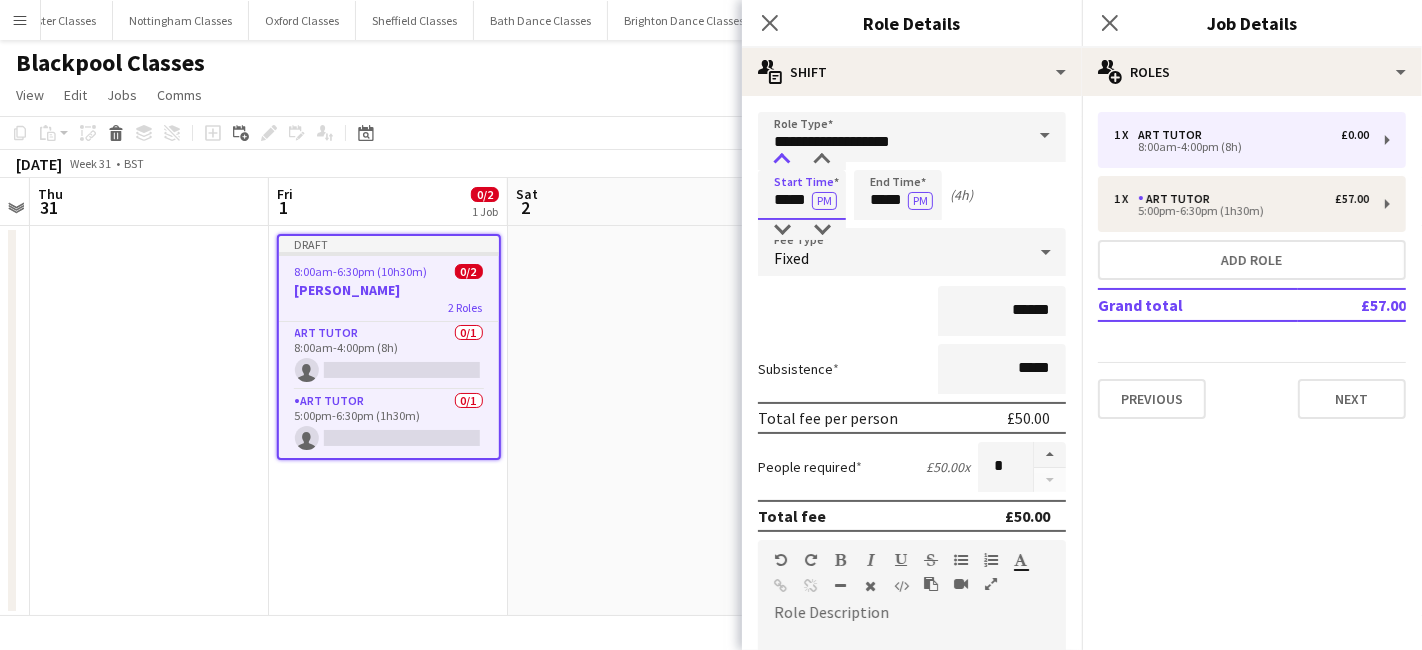 click at bounding box center (782, 160) 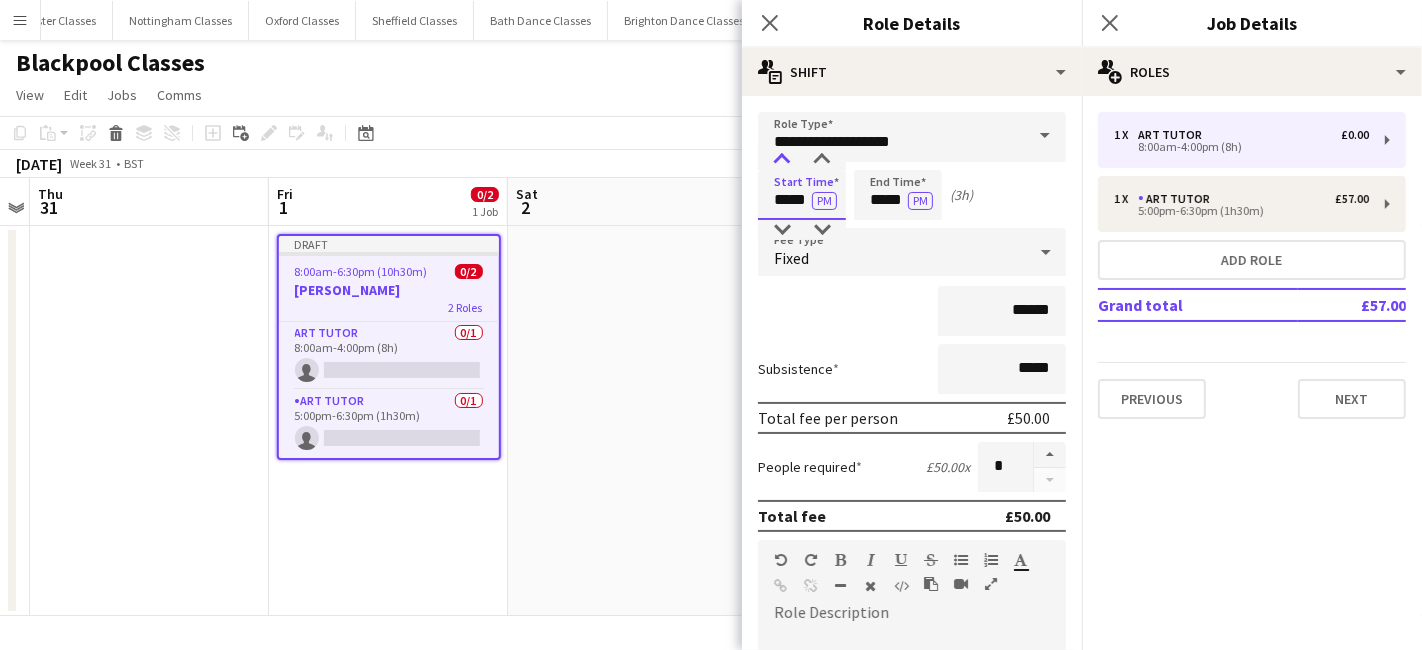 click at bounding box center [782, 160] 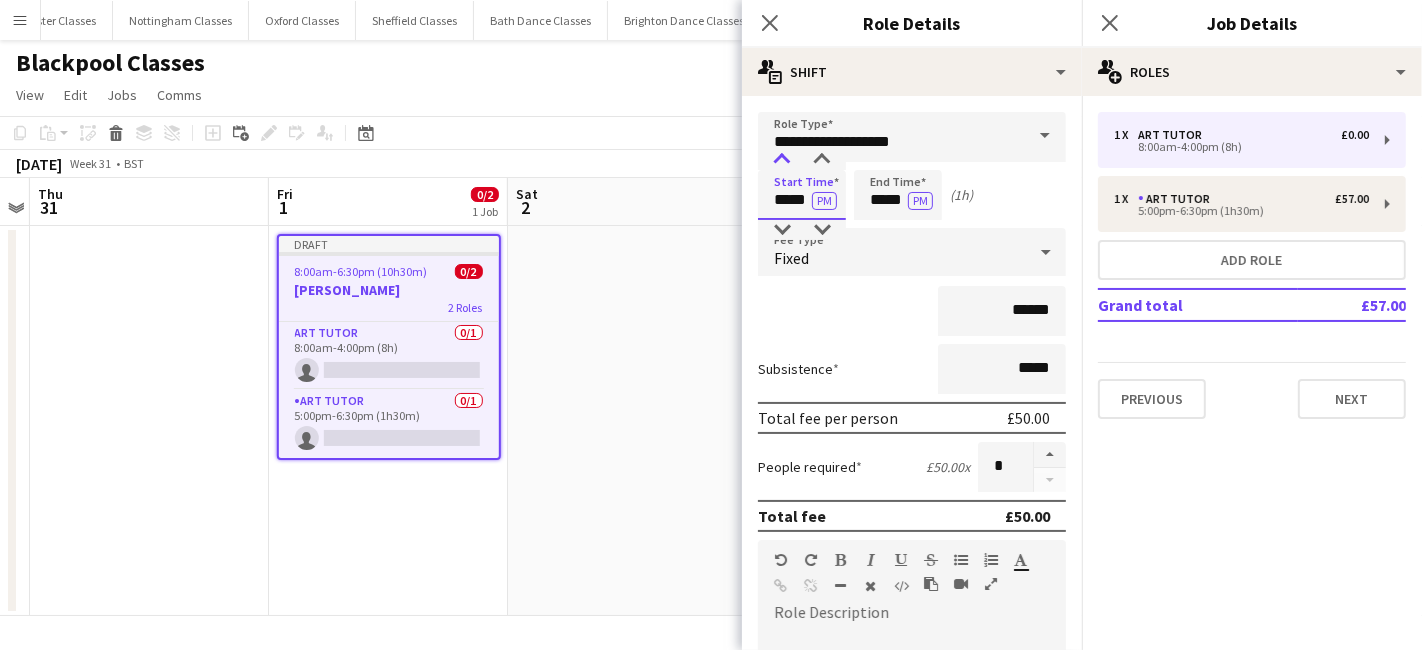 click at bounding box center (782, 160) 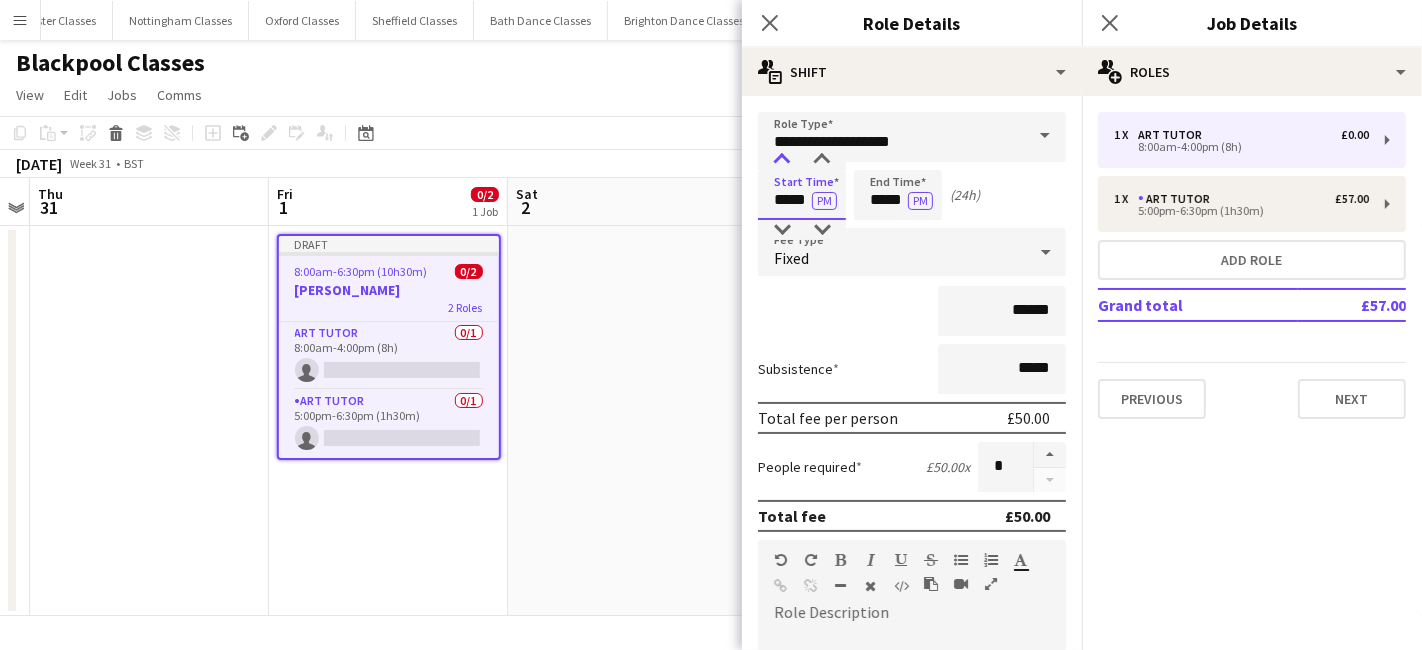 type on "*****" 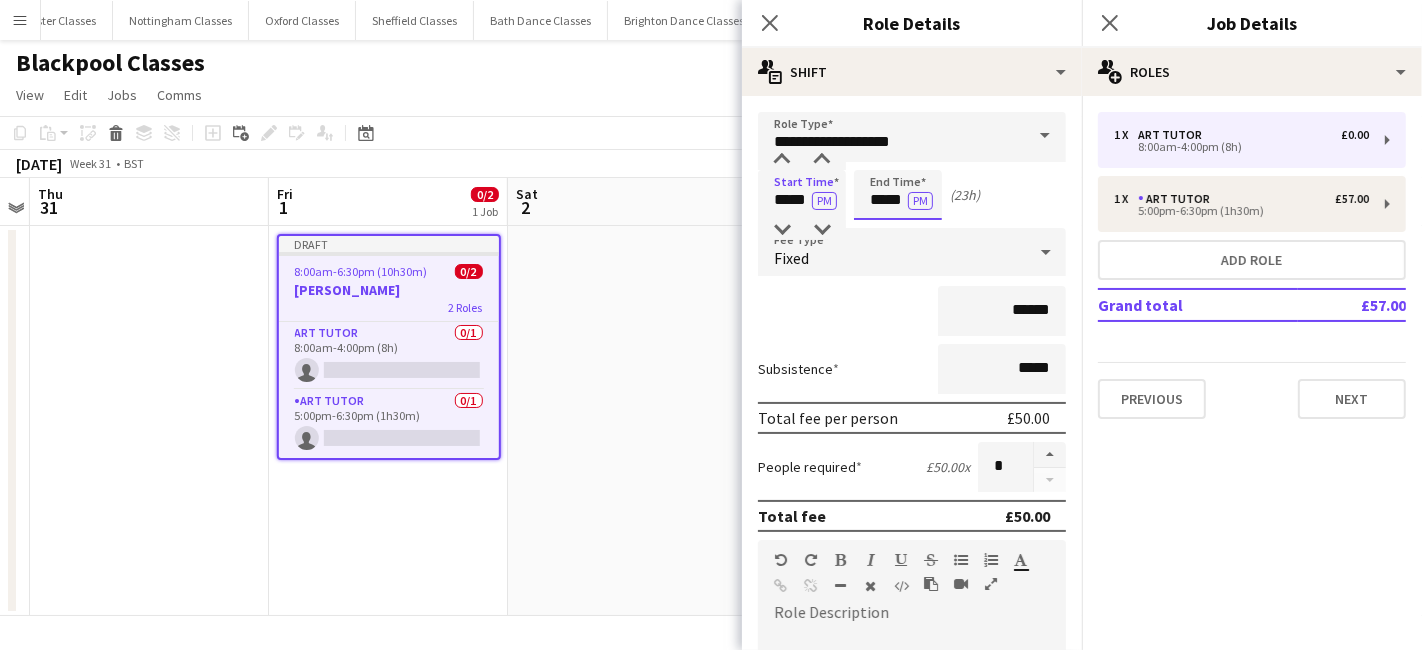 click on "*****" at bounding box center [898, 195] 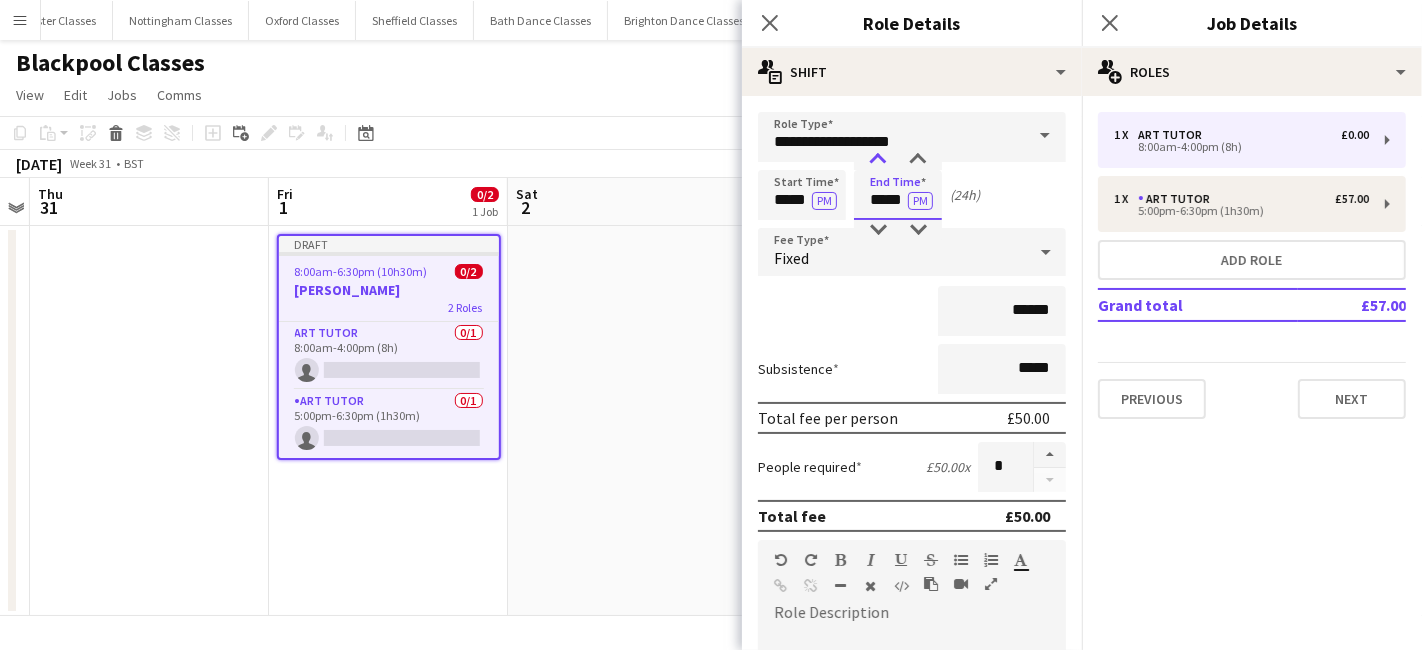 click at bounding box center [878, 160] 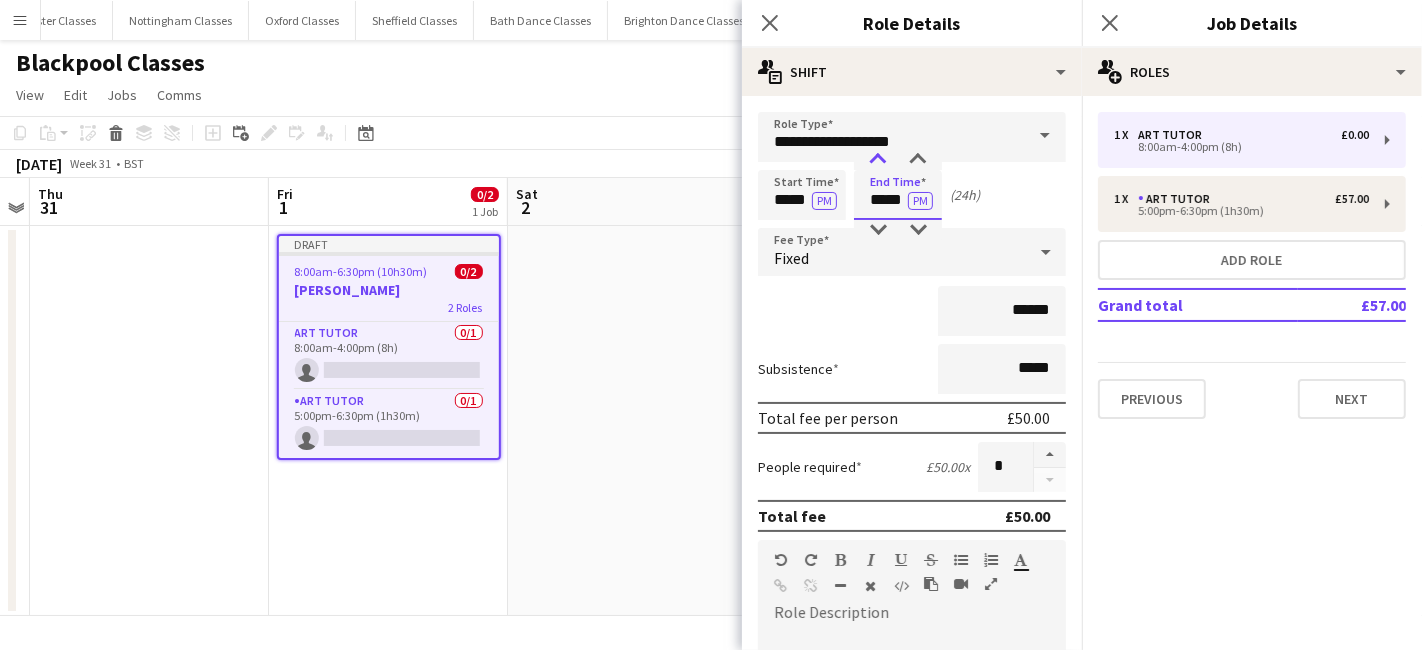 click at bounding box center (878, 160) 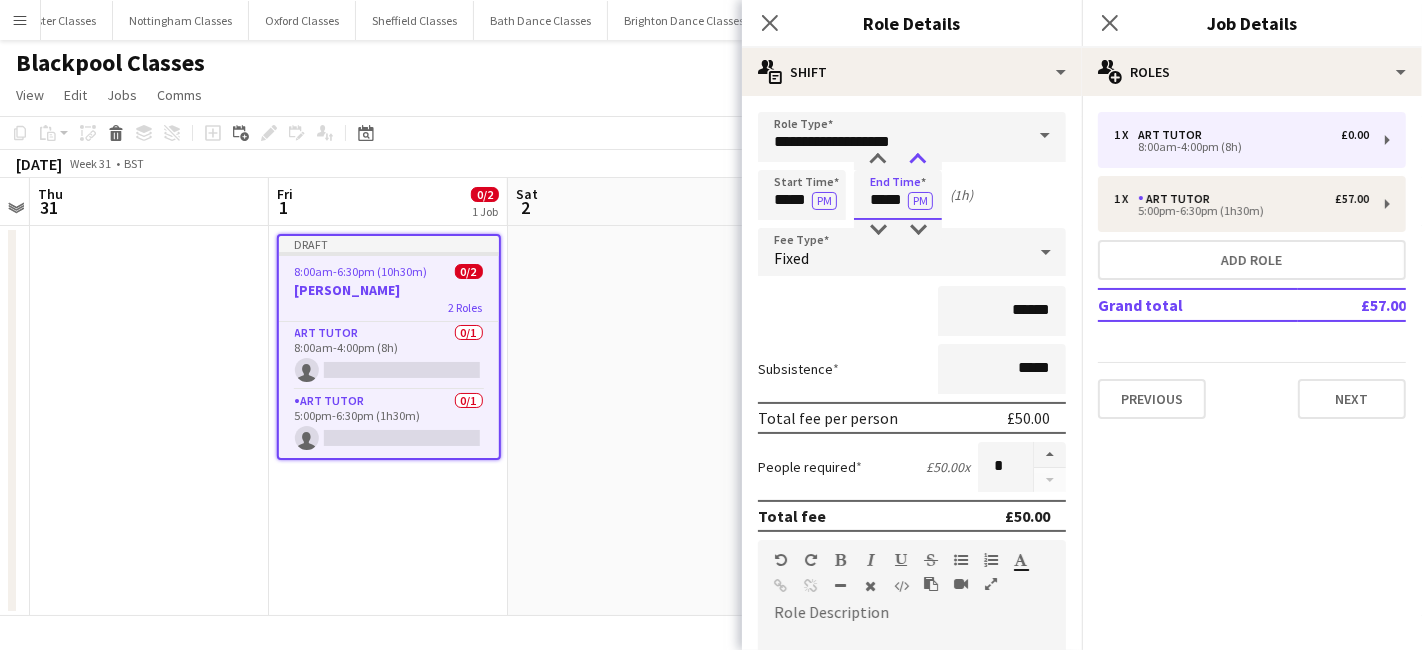 click at bounding box center (918, 160) 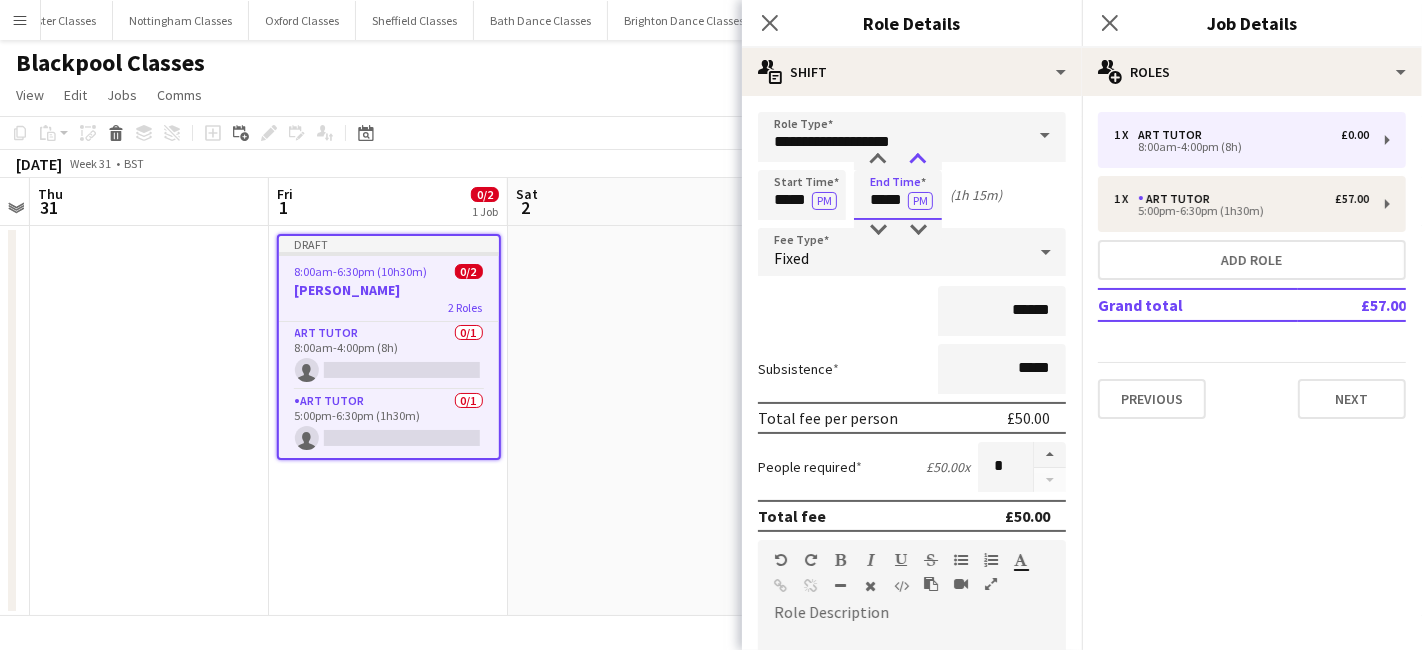type on "*****" 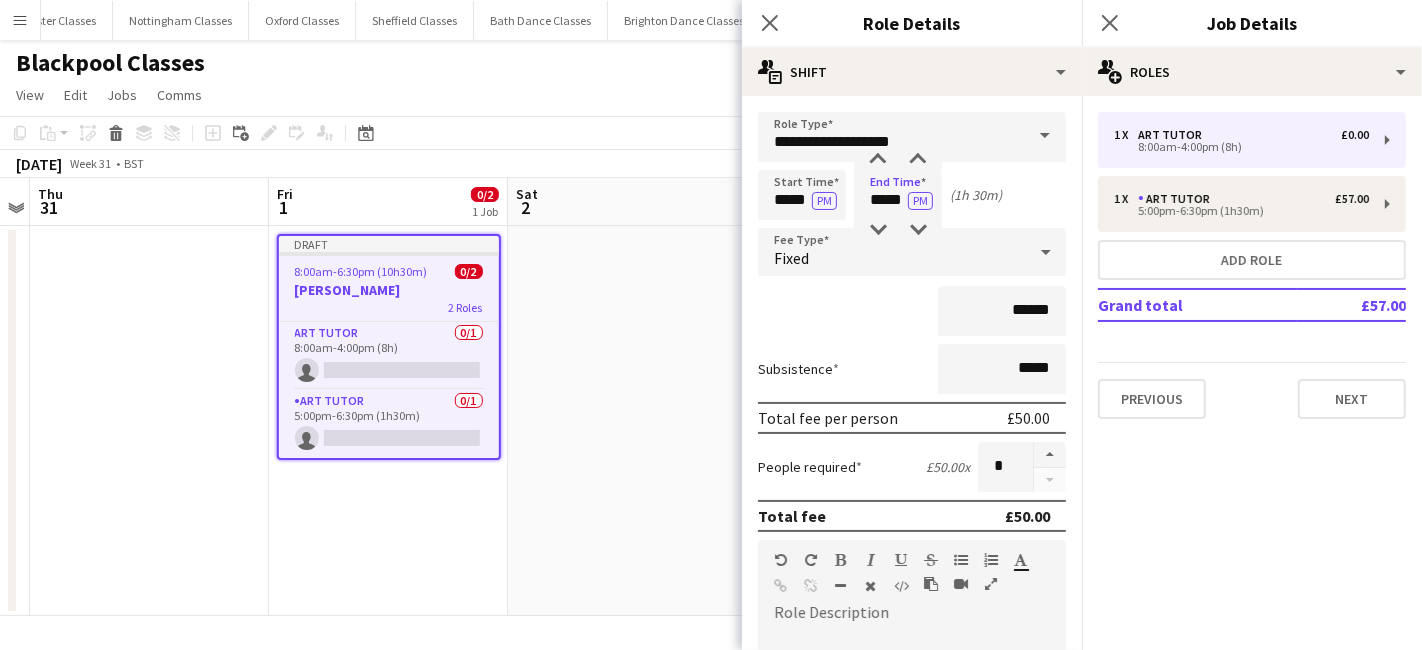click on "Fixed" at bounding box center [892, 252] 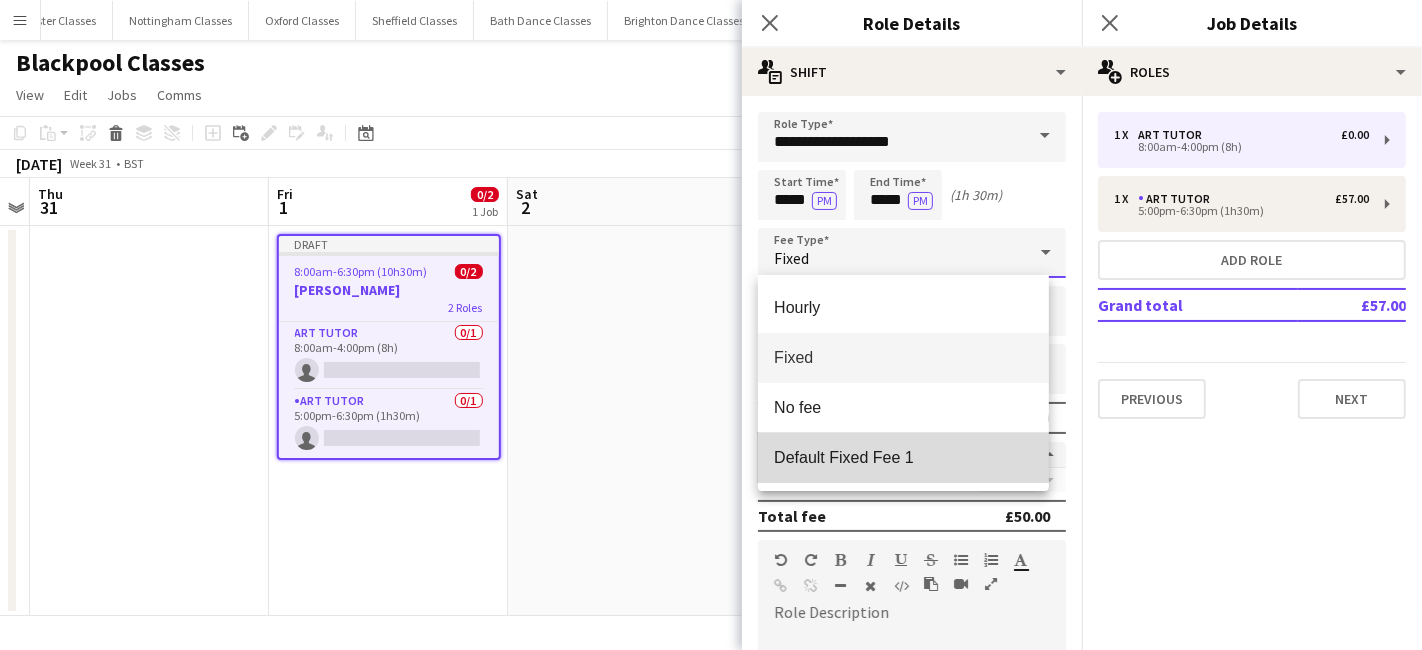 click on "Default Fixed Fee 1" at bounding box center [903, 457] 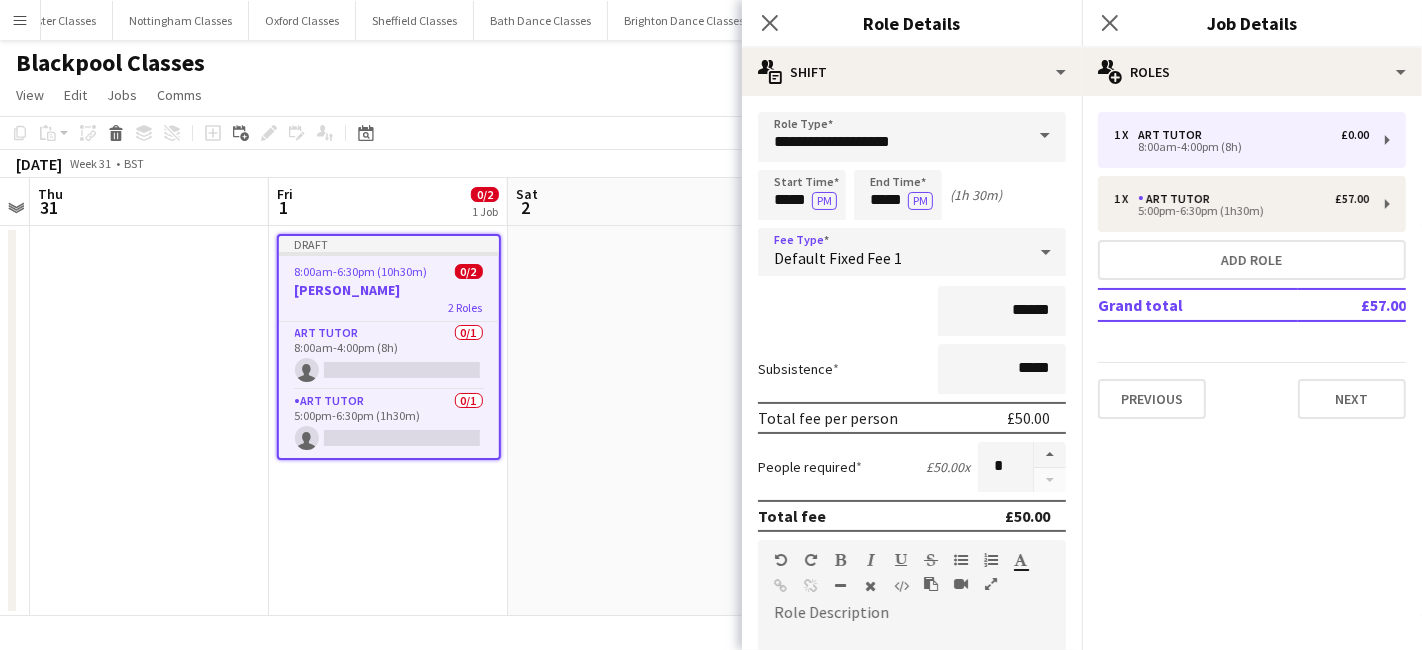 scroll, scrollTop: 440, scrollLeft: 0, axis: vertical 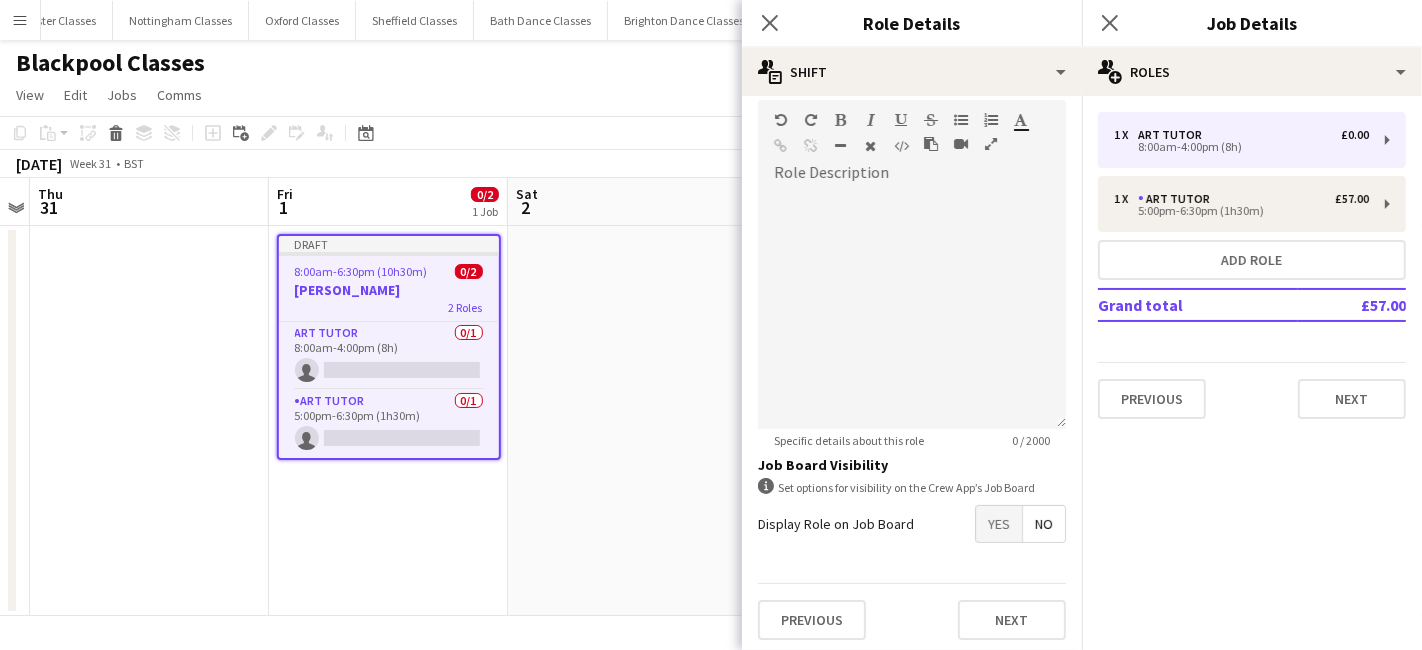 click on "Yes" at bounding box center (999, 524) 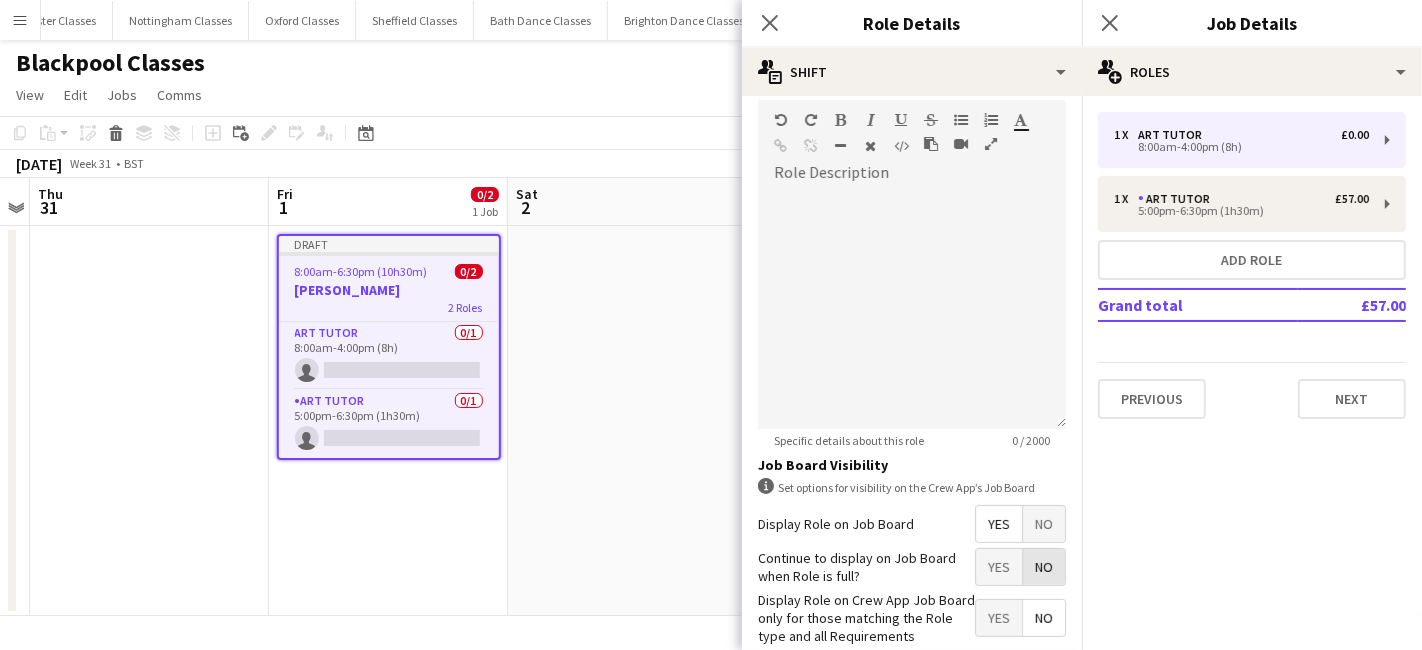 click on "No" at bounding box center [1044, 567] 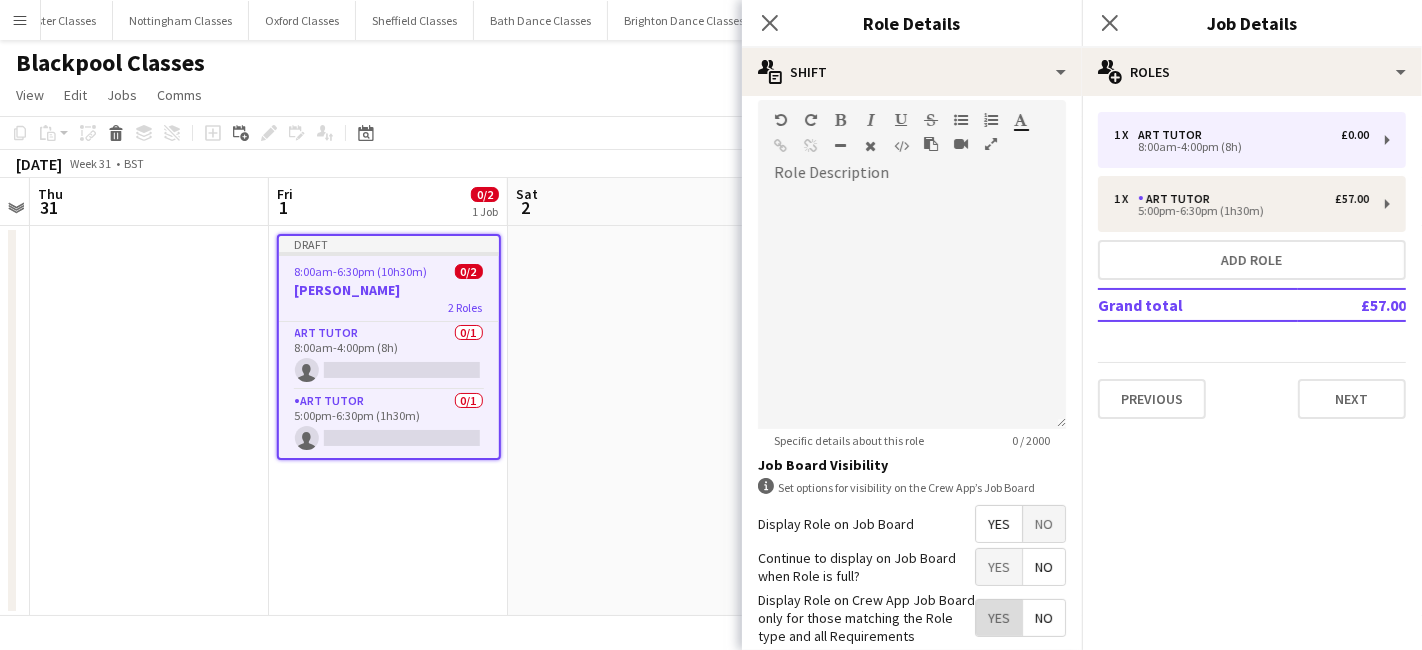 click on "Yes" at bounding box center [999, 618] 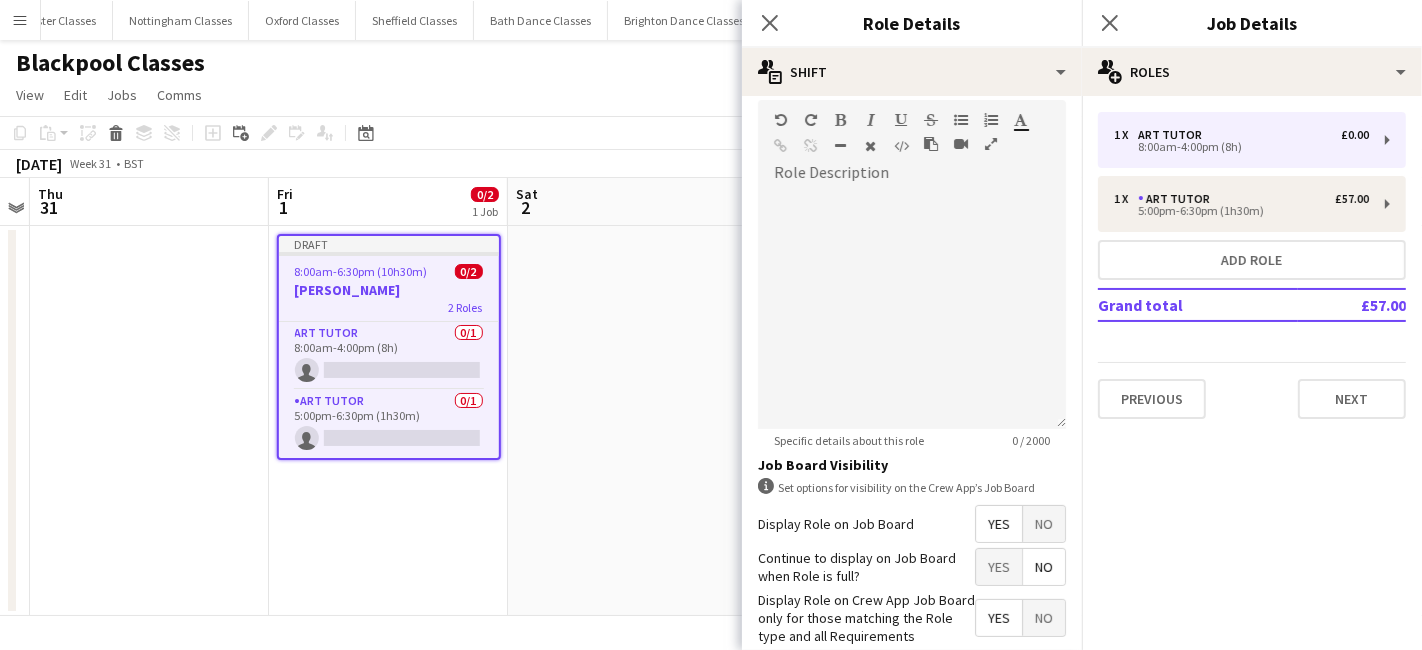scroll, scrollTop: 542, scrollLeft: 0, axis: vertical 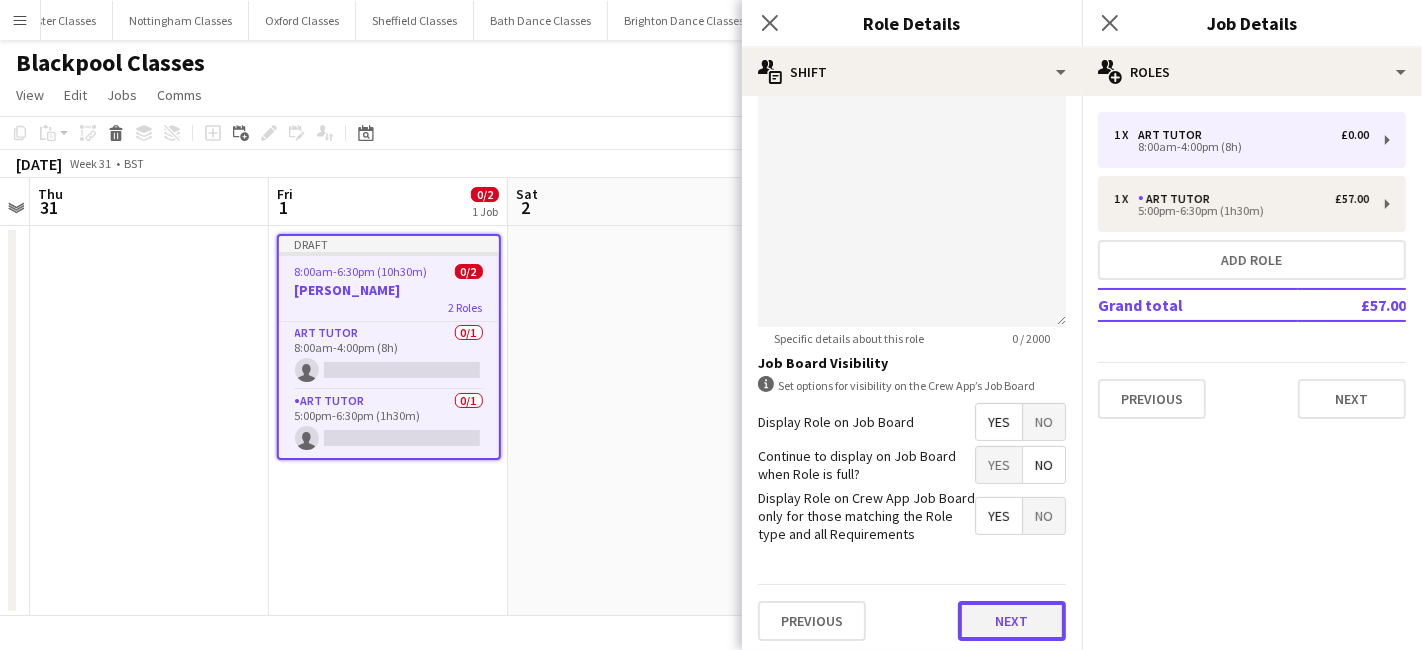 click on "Next" at bounding box center [1012, 621] 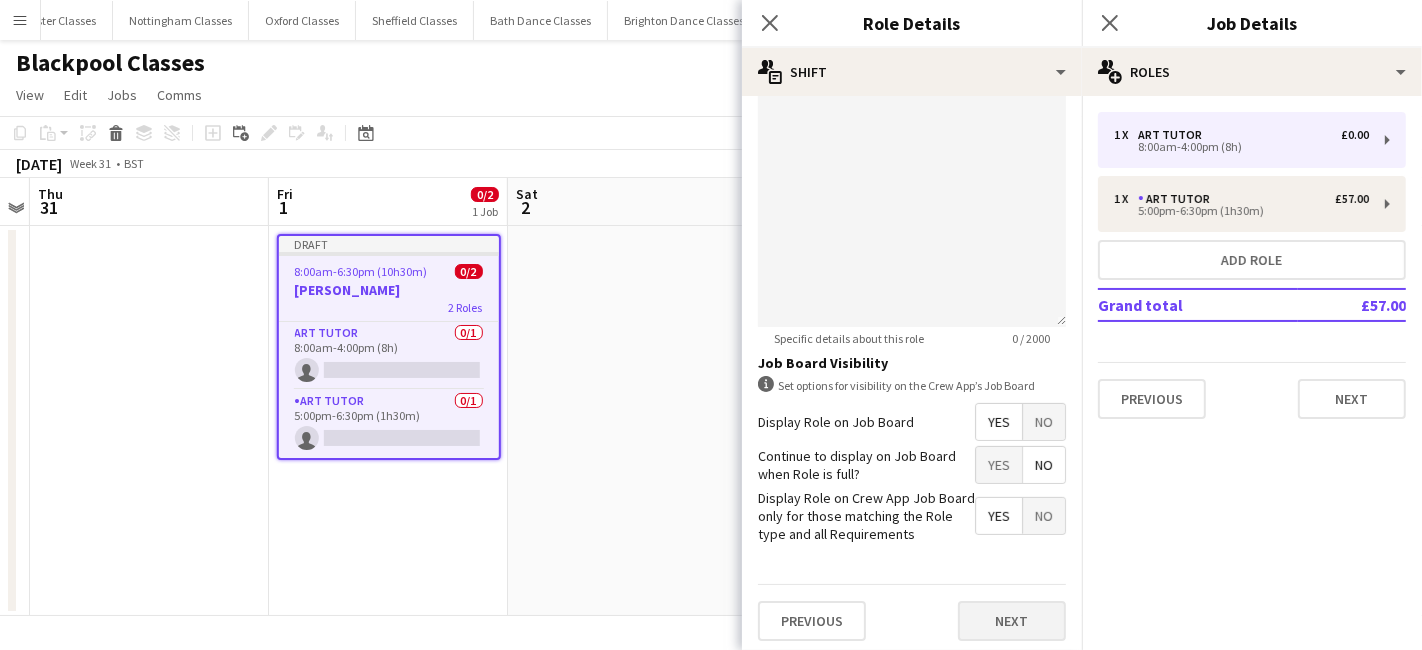 scroll, scrollTop: 0, scrollLeft: 0, axis: both 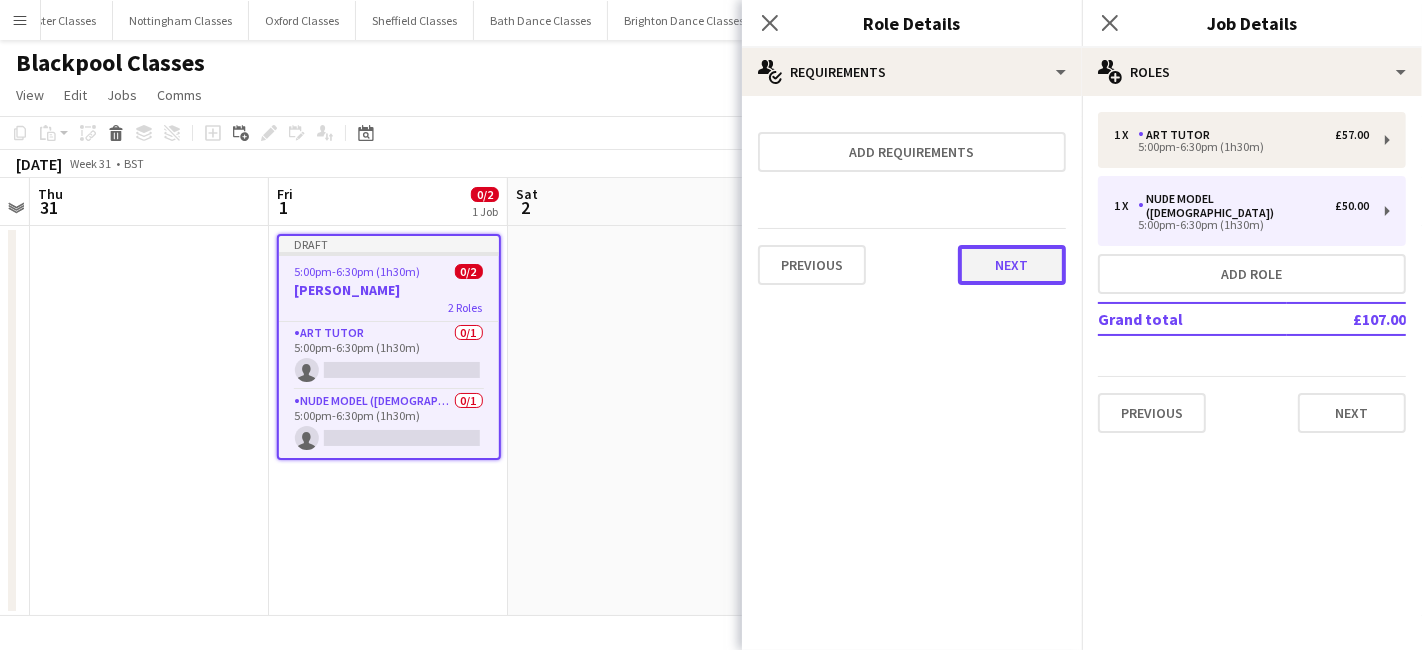click on "Next" at bounding box center (1012, 265) 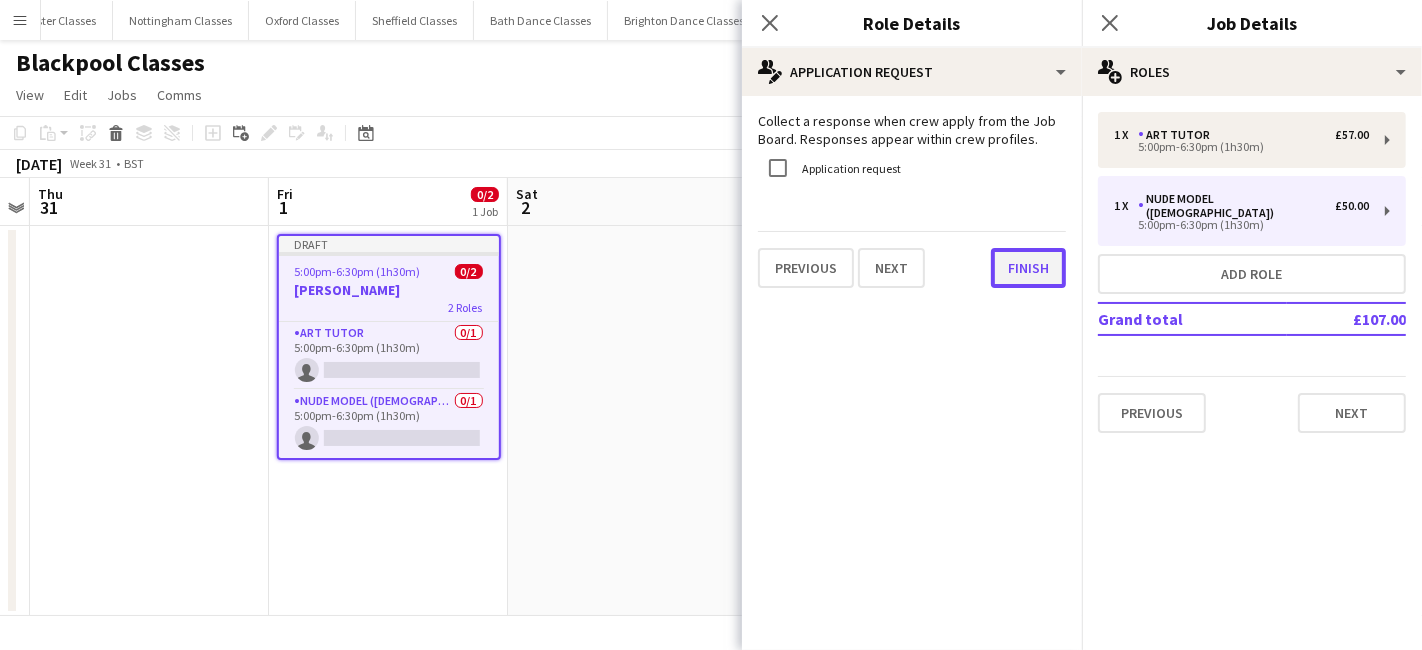 click on "Finish" at bounding box center (1028, 268) 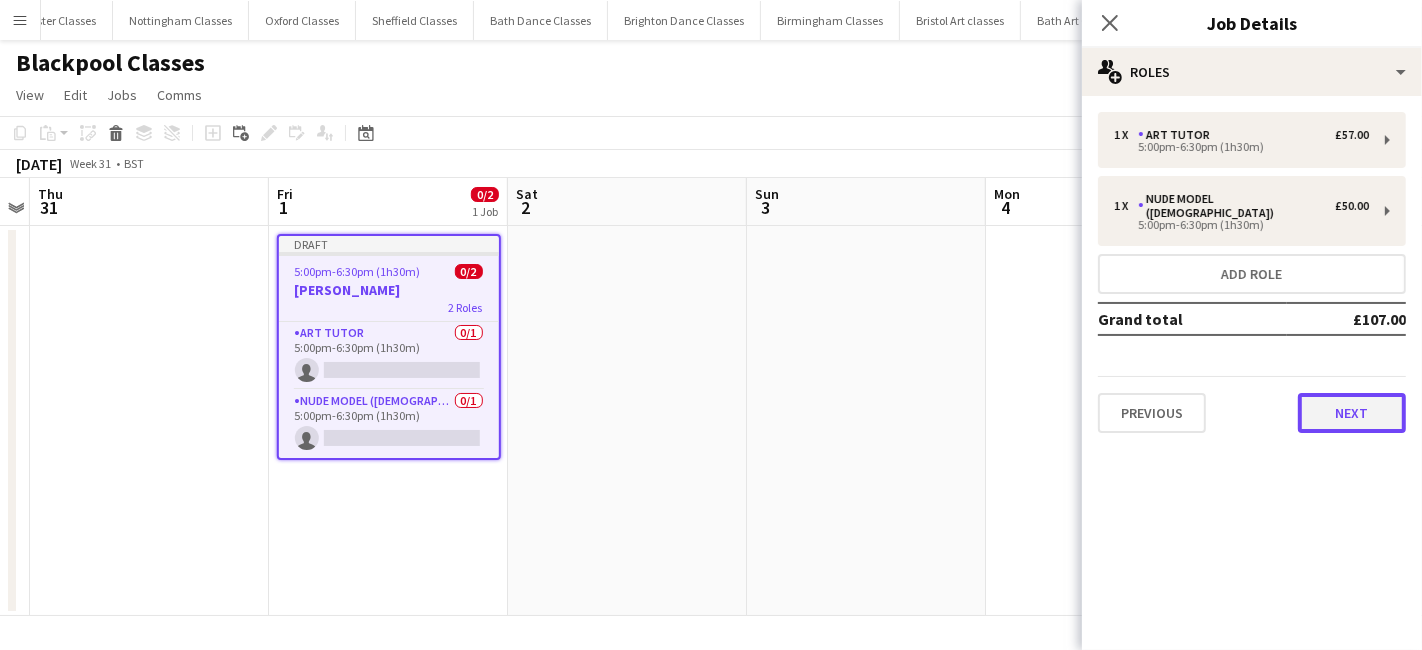 click on "Next" at bounding box center [1352, 413] 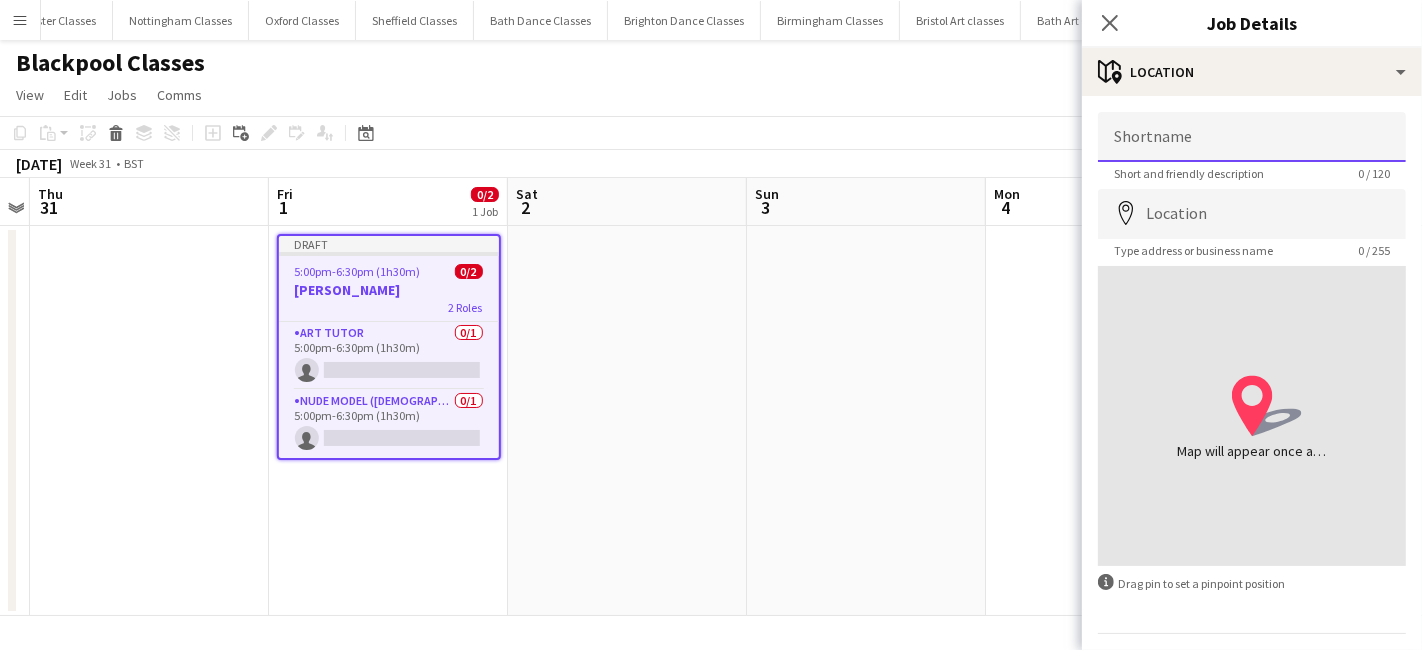 click on "Shortname" at bounding box center [1252, 137] 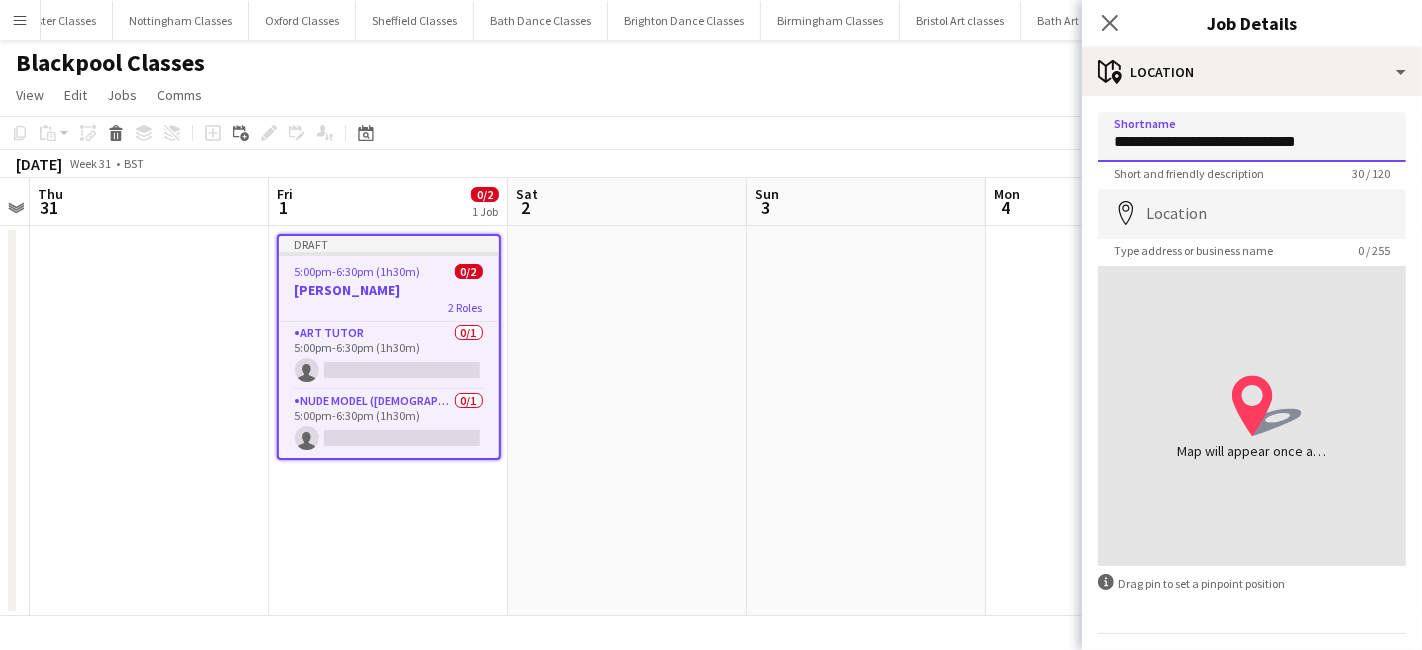 type on "**********" 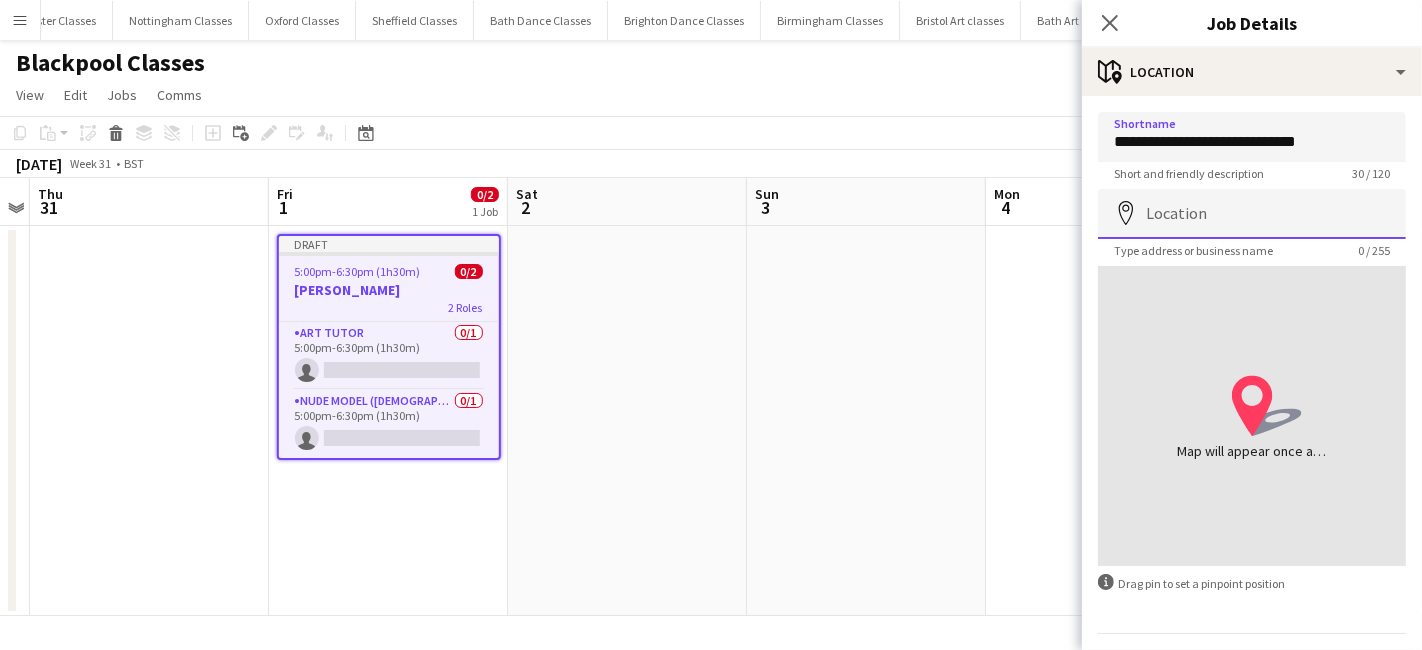 click on "Location" at bounding box center (1252, 214) 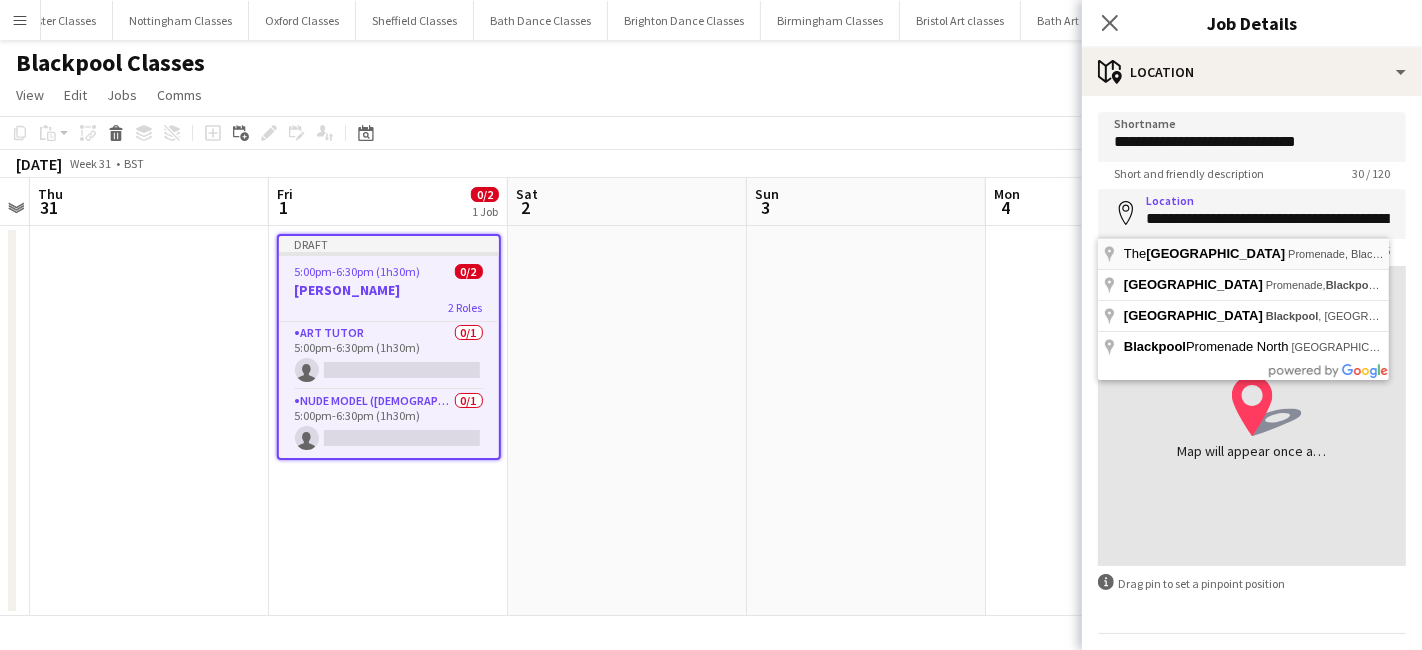 type on "**********" 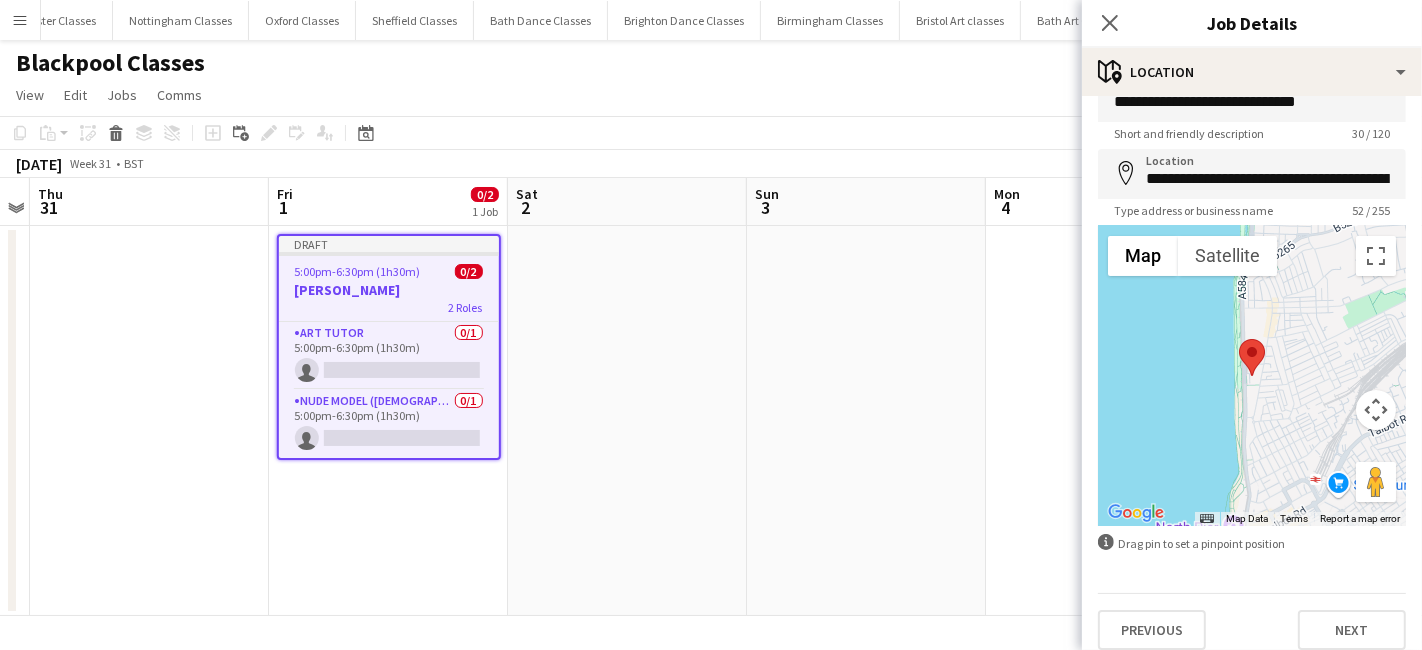 scroll, scrollTop: 53, scrollLeft: 0, axis: vertical 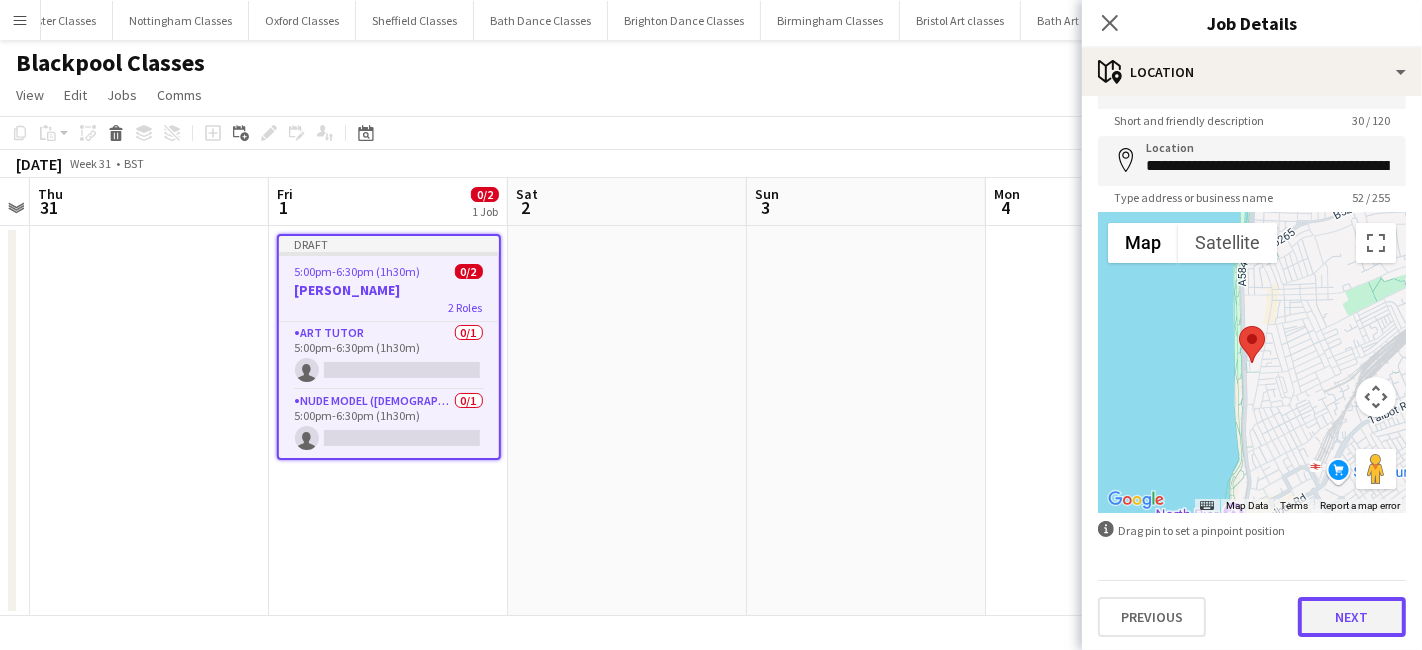 click on "Next" at bounding box center (1352, 617) 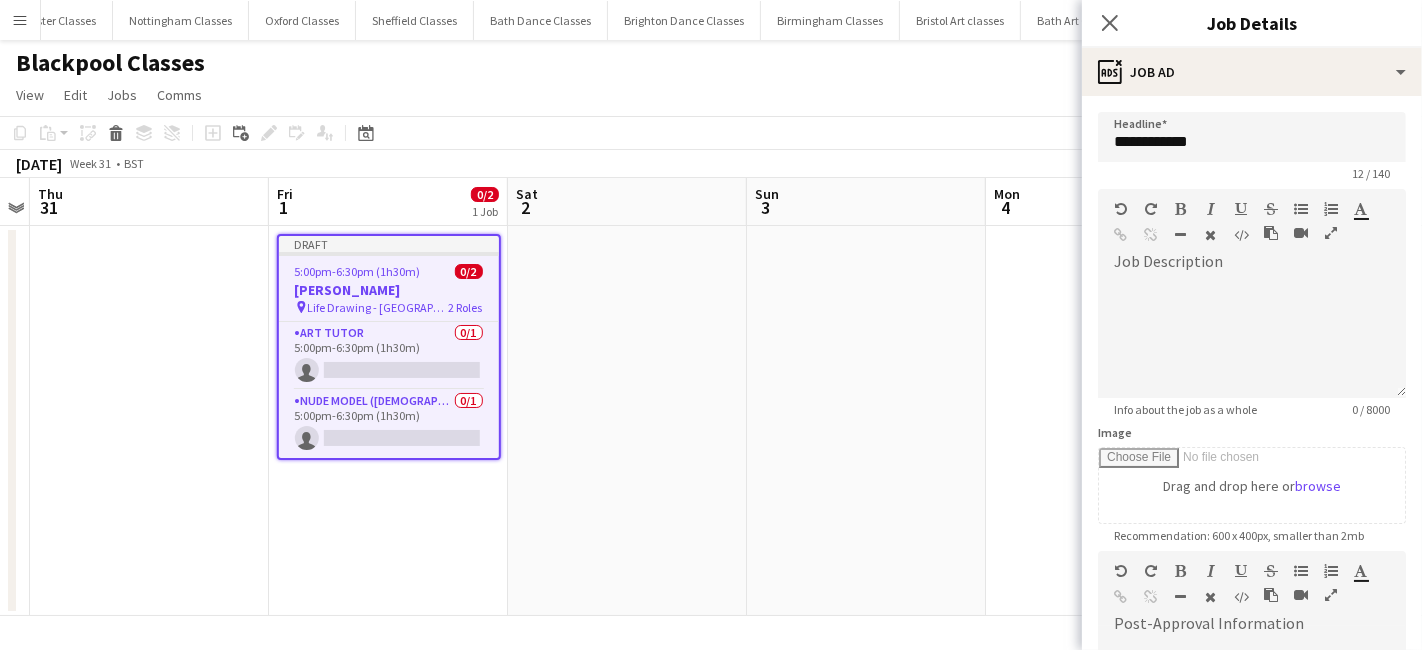 scroll, scrollTop: 0, scrollLeft: 0, axis: both 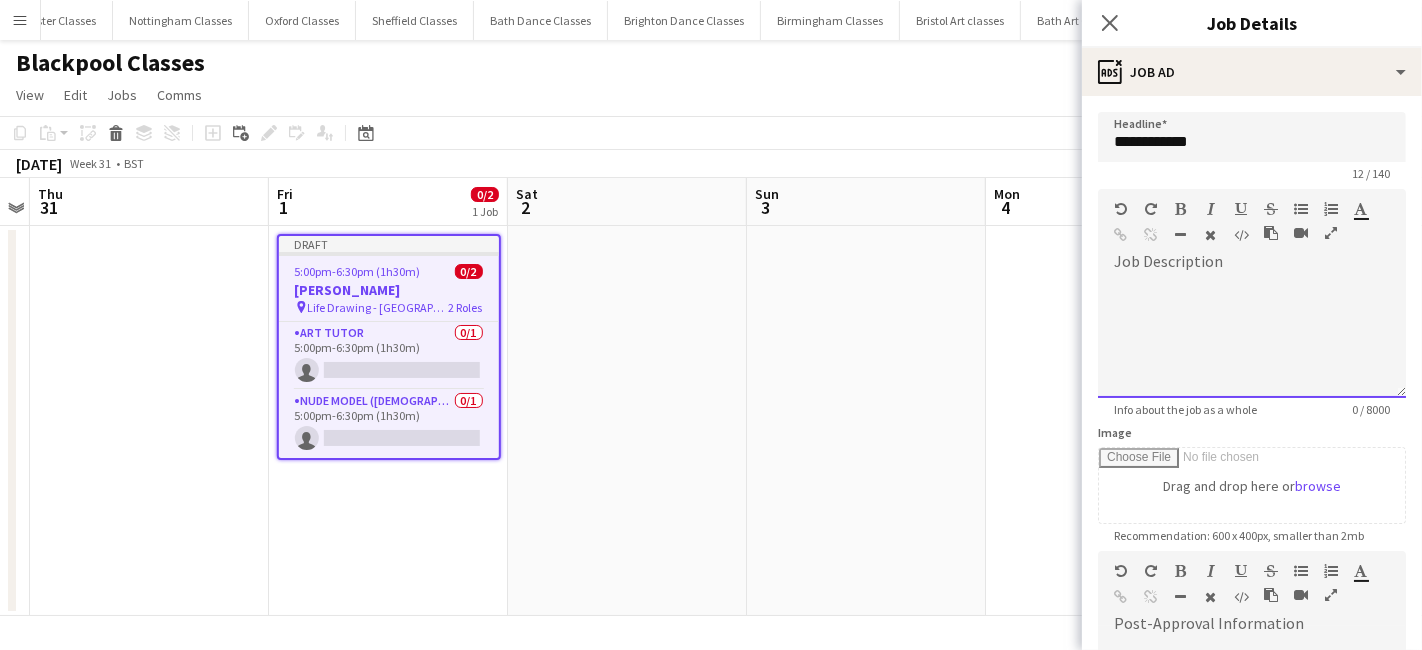 click at bounding box center (1252, 331) 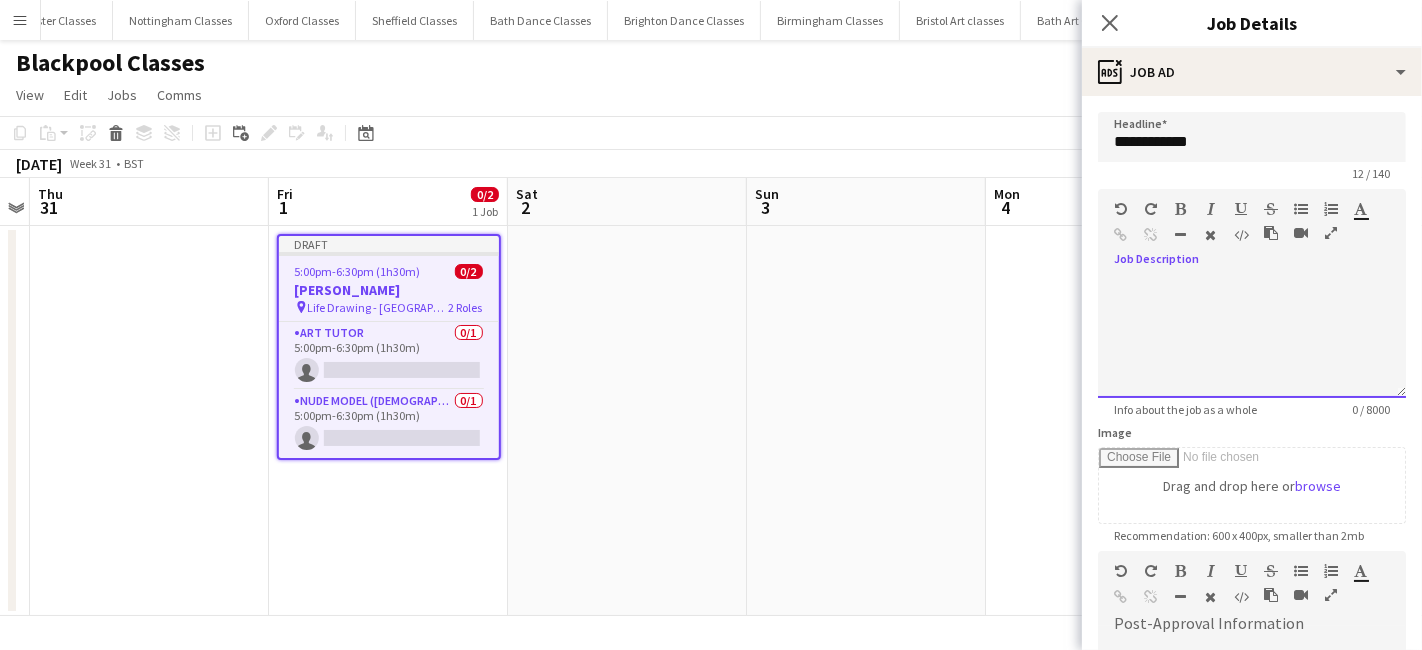 paste 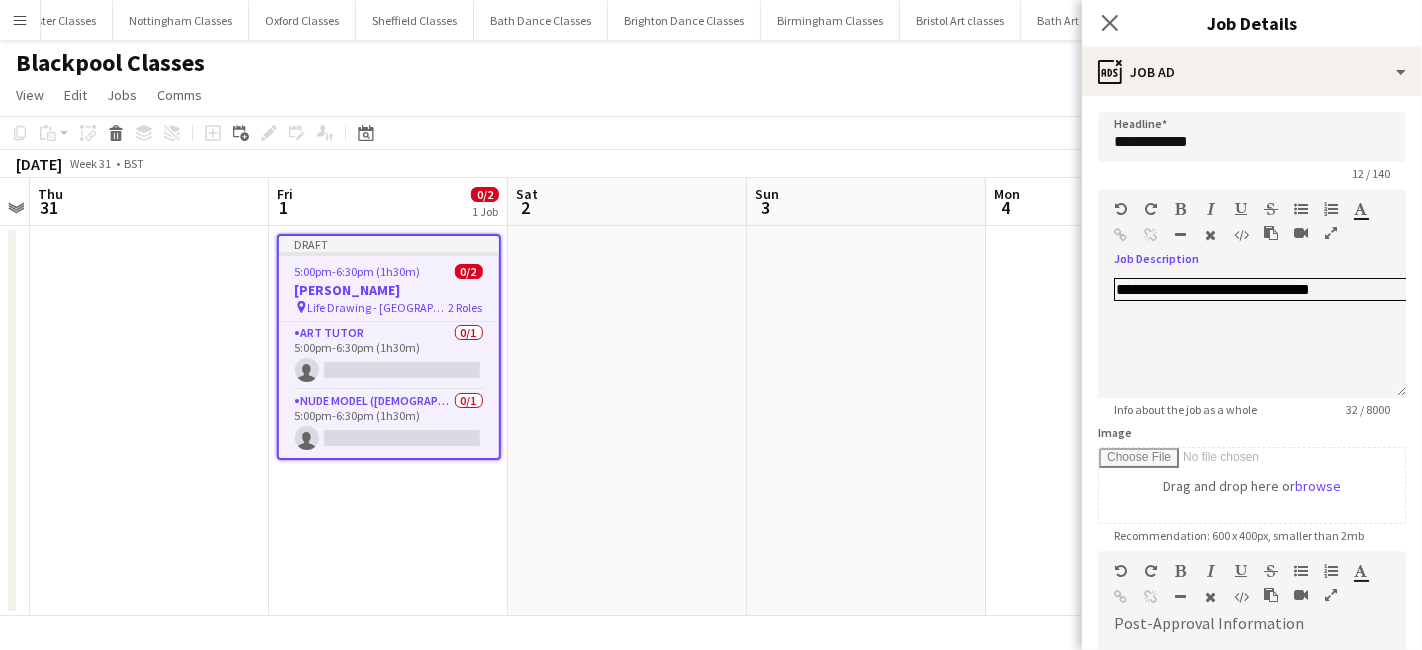 click at bounding box center (866, 421) 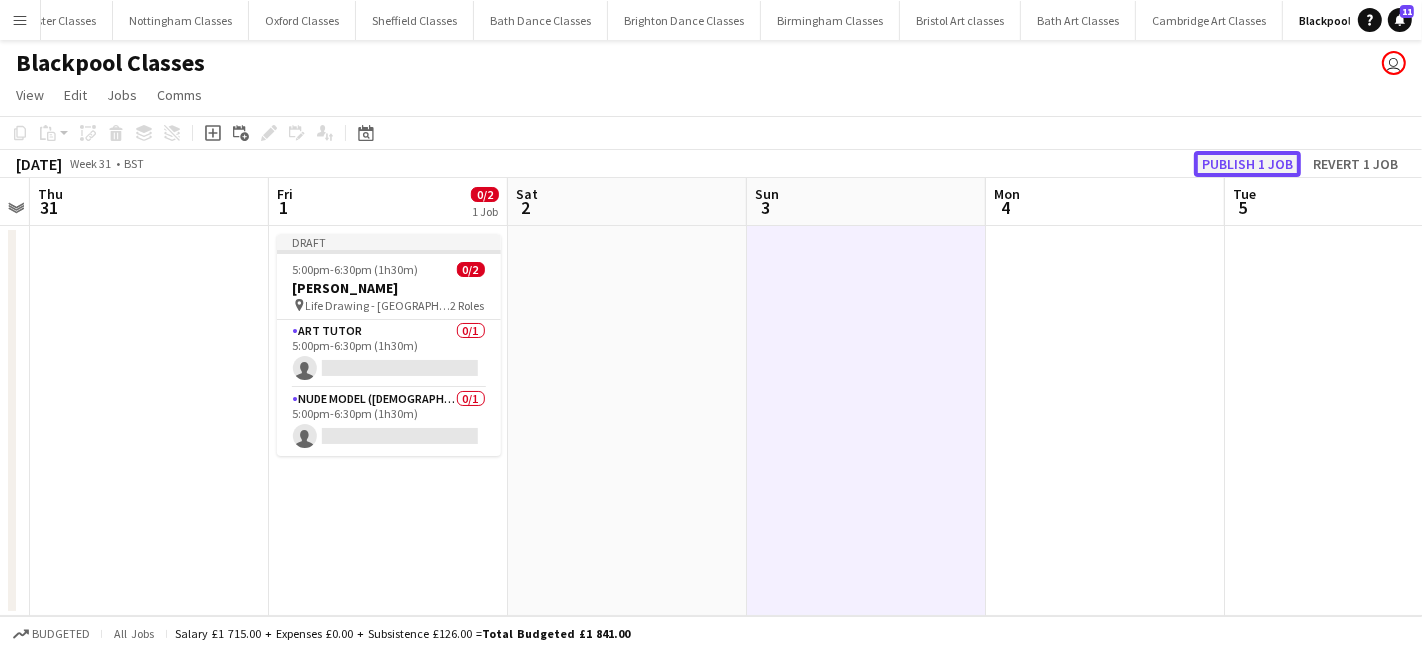 click on "Publish 1 job" 